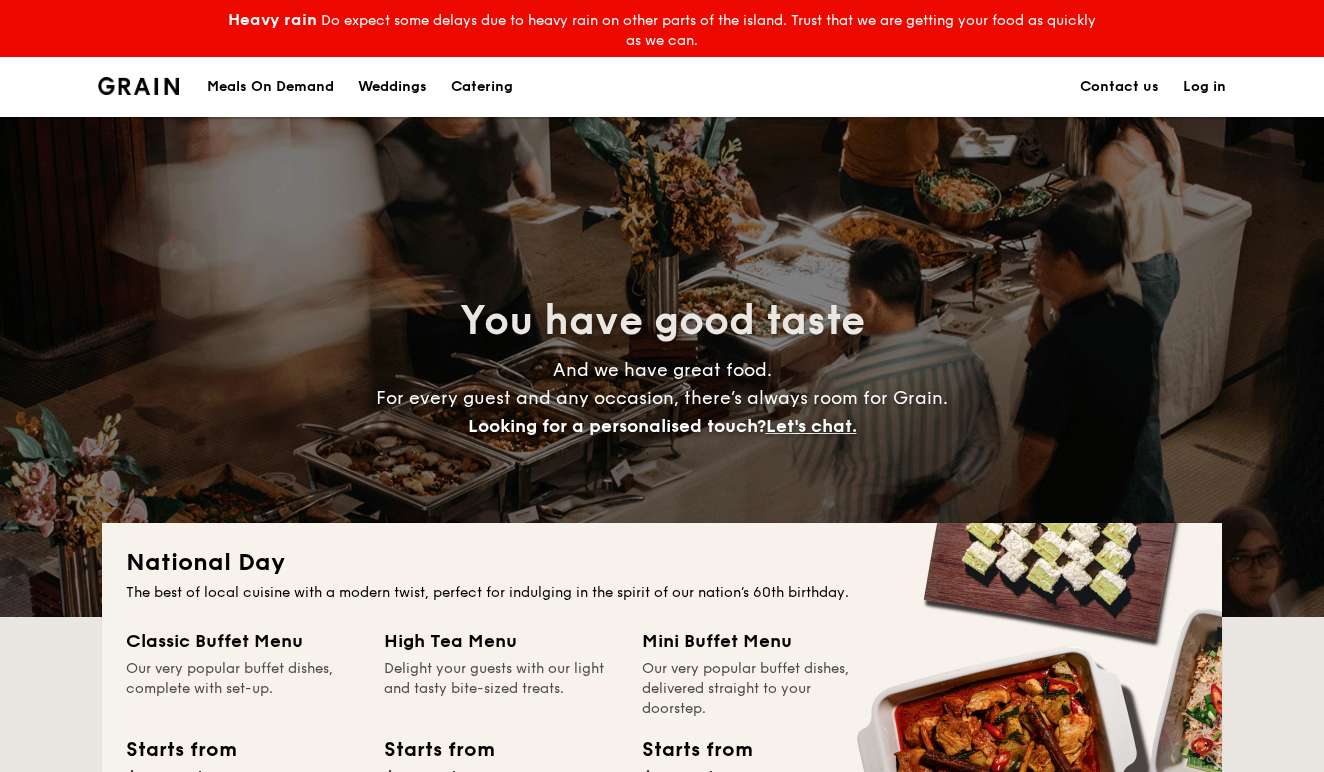 scroll, scrollTop: 0, scrollLeft: 0, axis: both 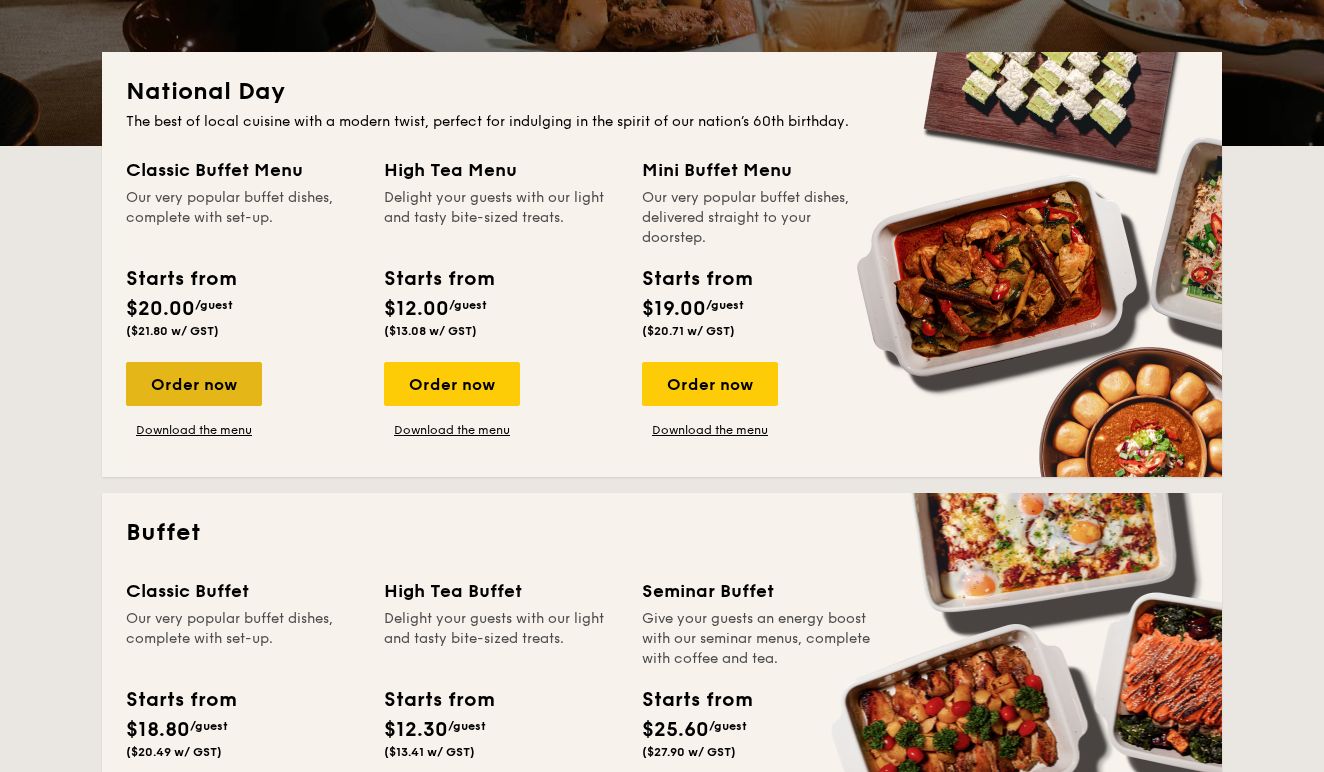 click on "Order now" at bounding box center [194, 384] 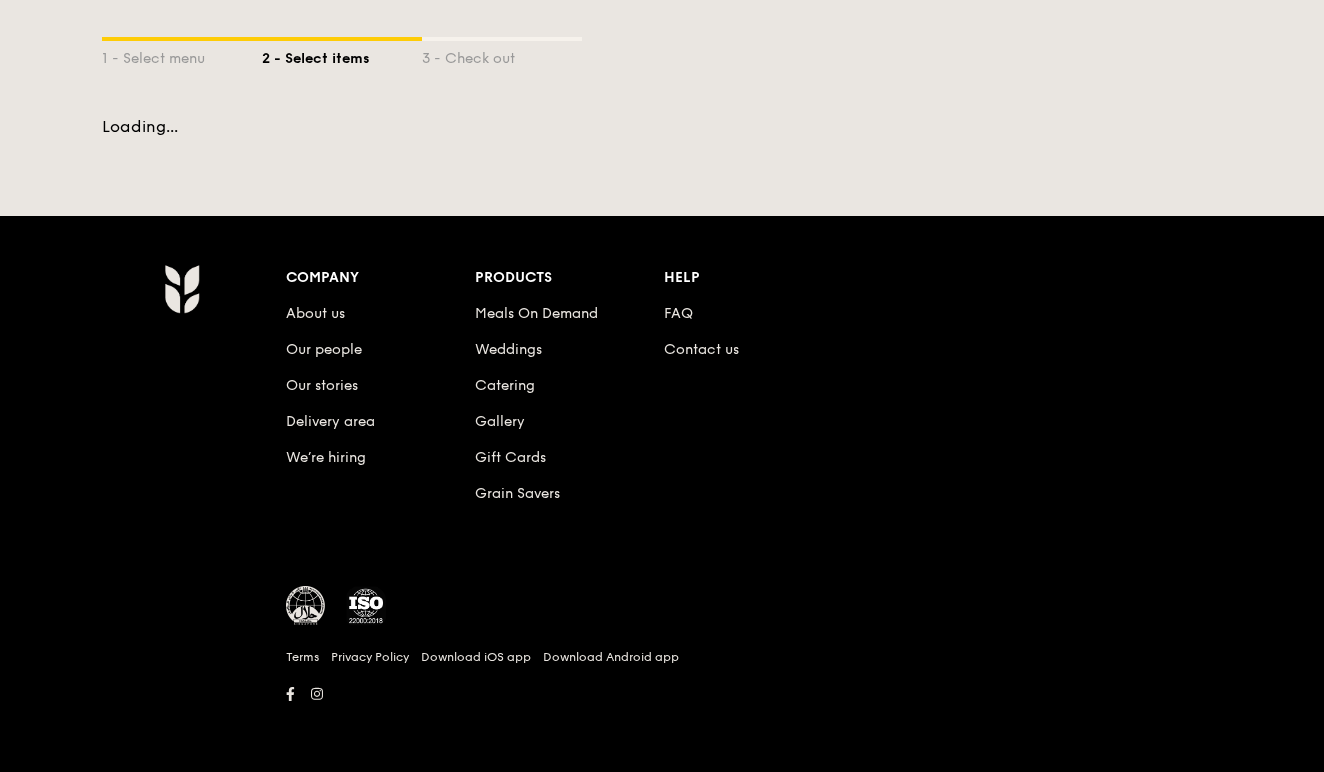 scroll, scrollTop: 0, scrollLeft: 0, axis: both 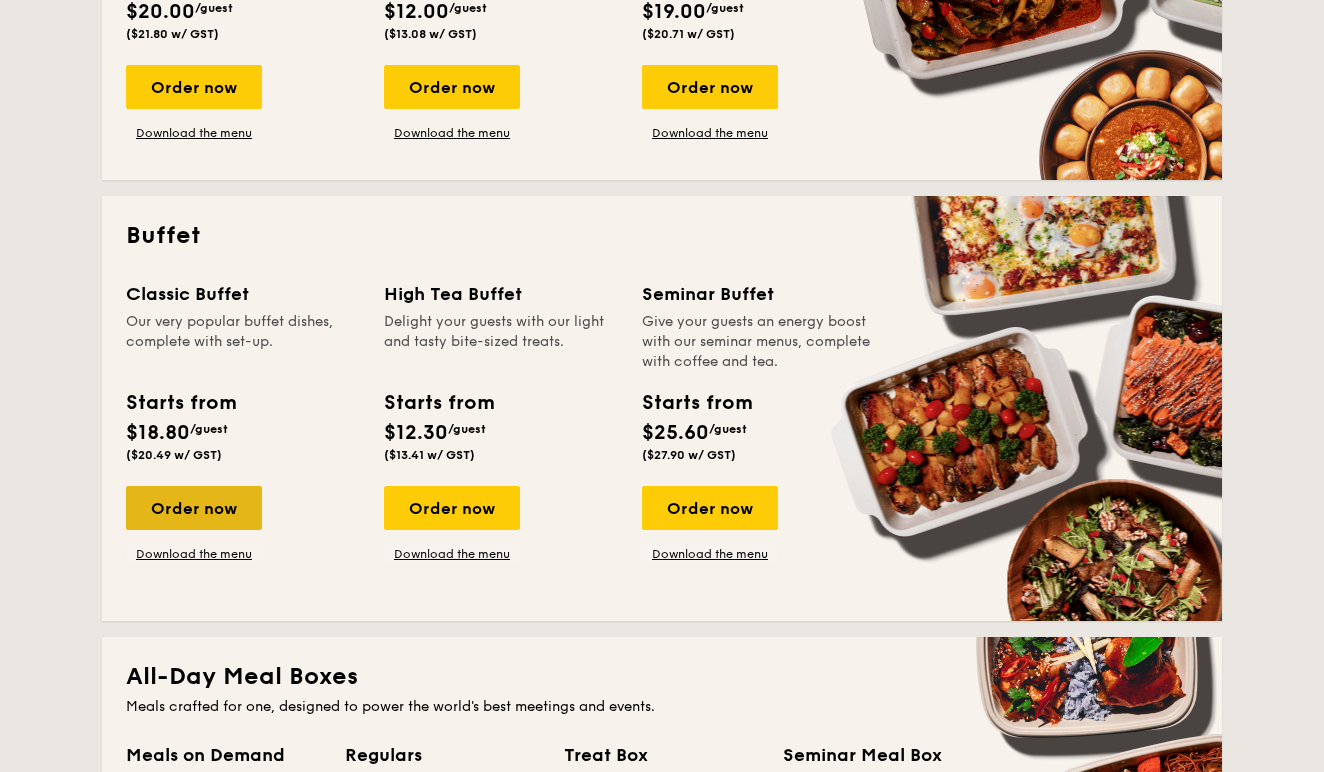 click on "Order now" at bounding box center [194, 508] 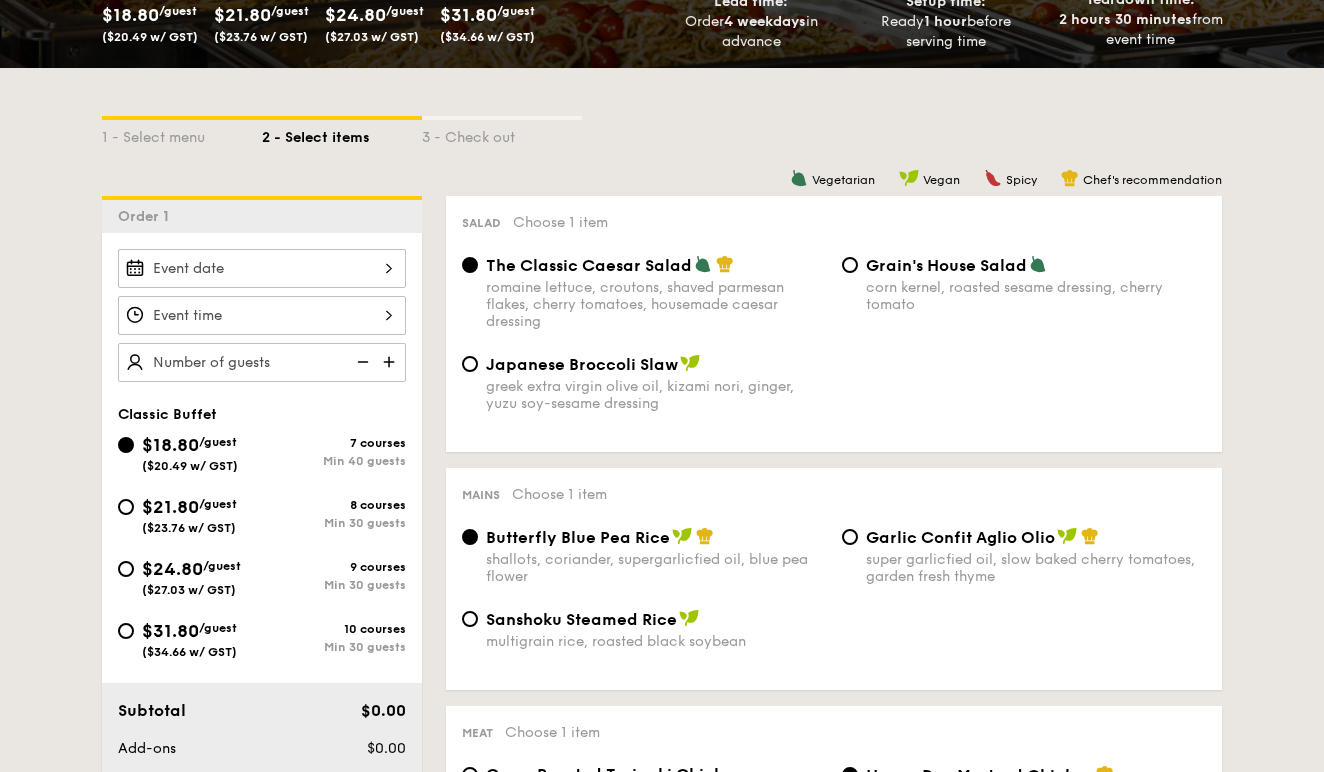 scroll, scrollTop: 448, scrollLeft: 0, axis: vertical 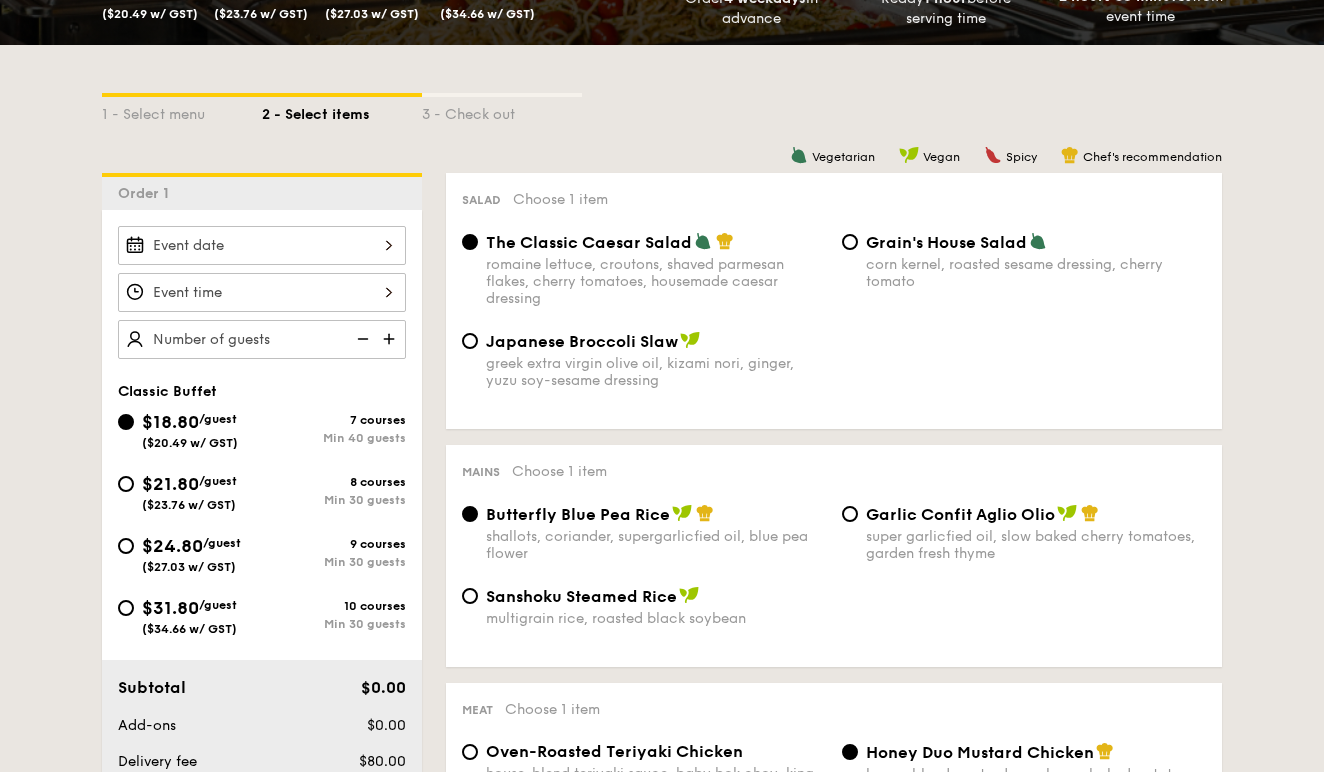 click on "($23.76 w/ GST)" at bounding box center (189, 505) 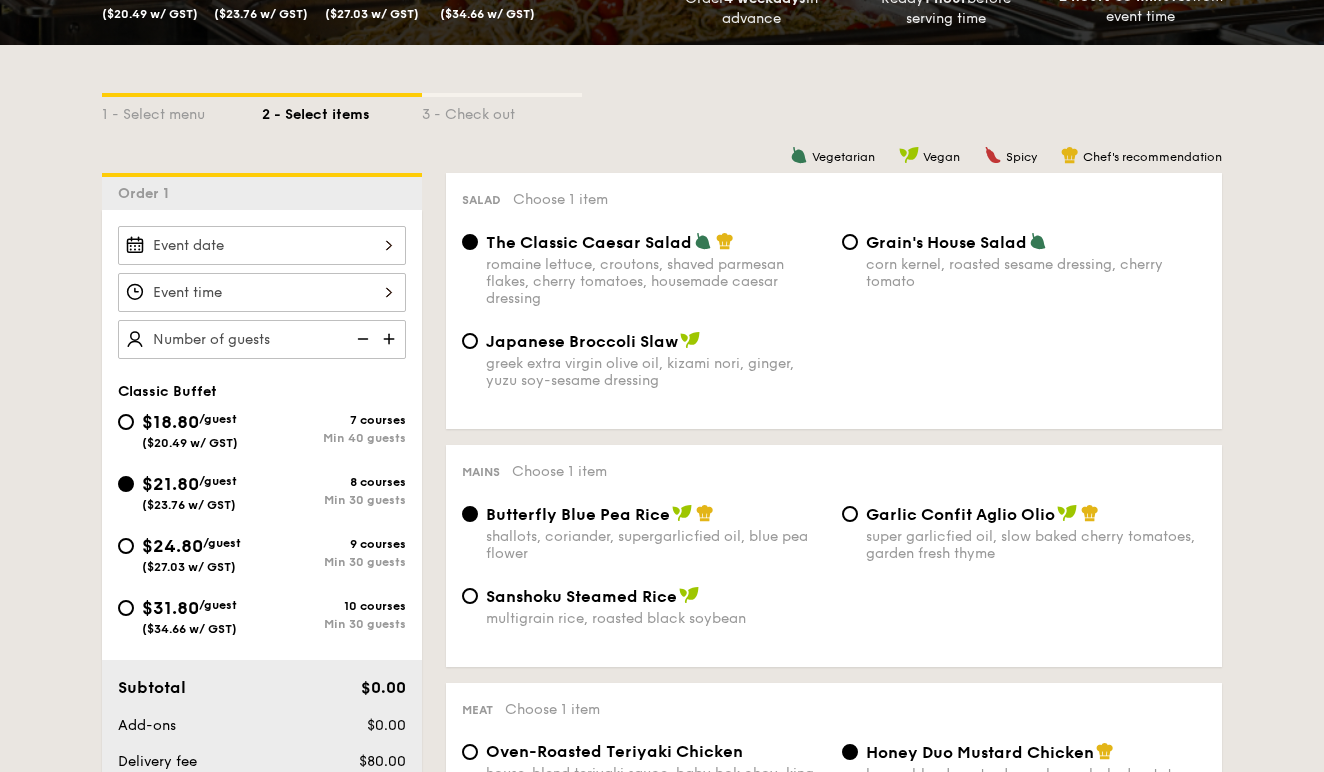 radio on "true" 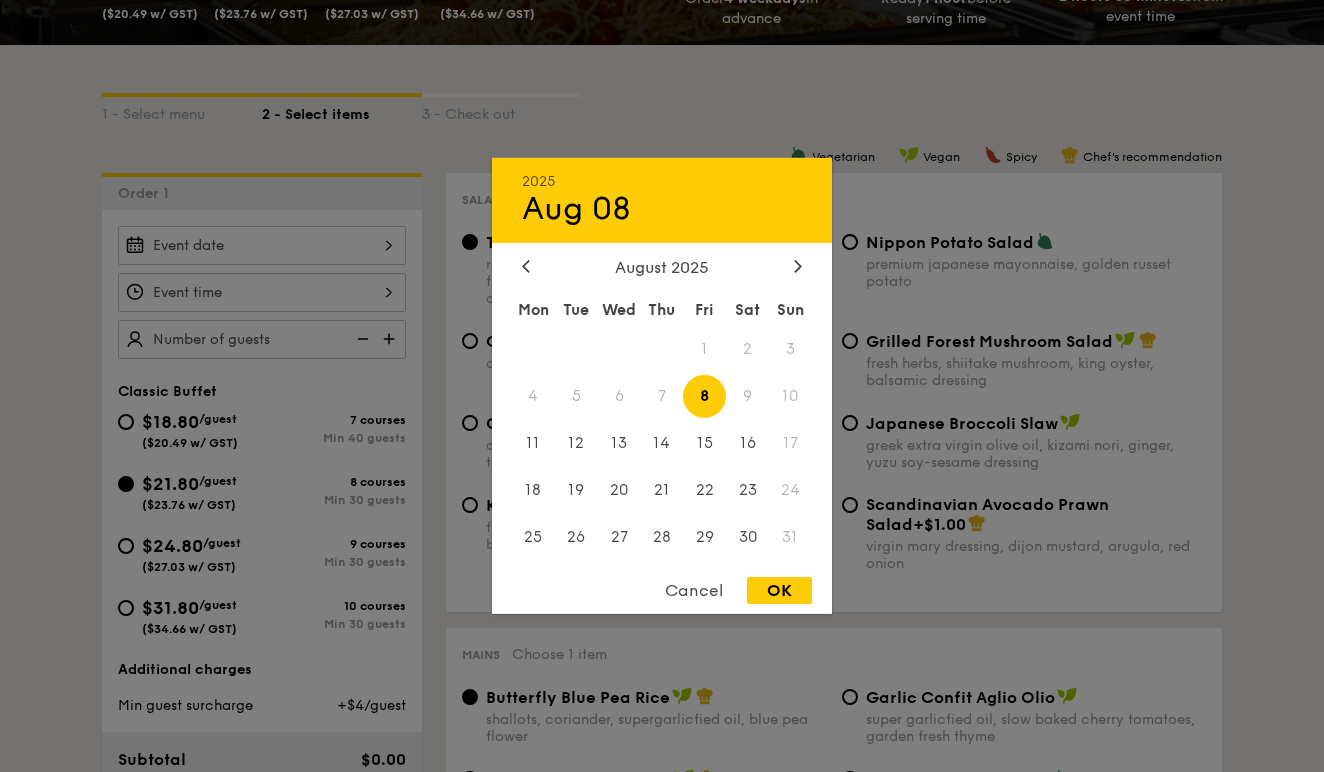 click on "[YEAR]   [MONTH] [DAY]       [MONTH] [YEAR]     Mon Tue Wed Thu Fri Sat Sun   1 2 3 4 5 6 7 8 9 10 11 12 13 14 15 16 17 18 19 20 21 22 23 24 25 26 27 28 29 30 31     Cancel   OK" at bounding box center (262, 245) 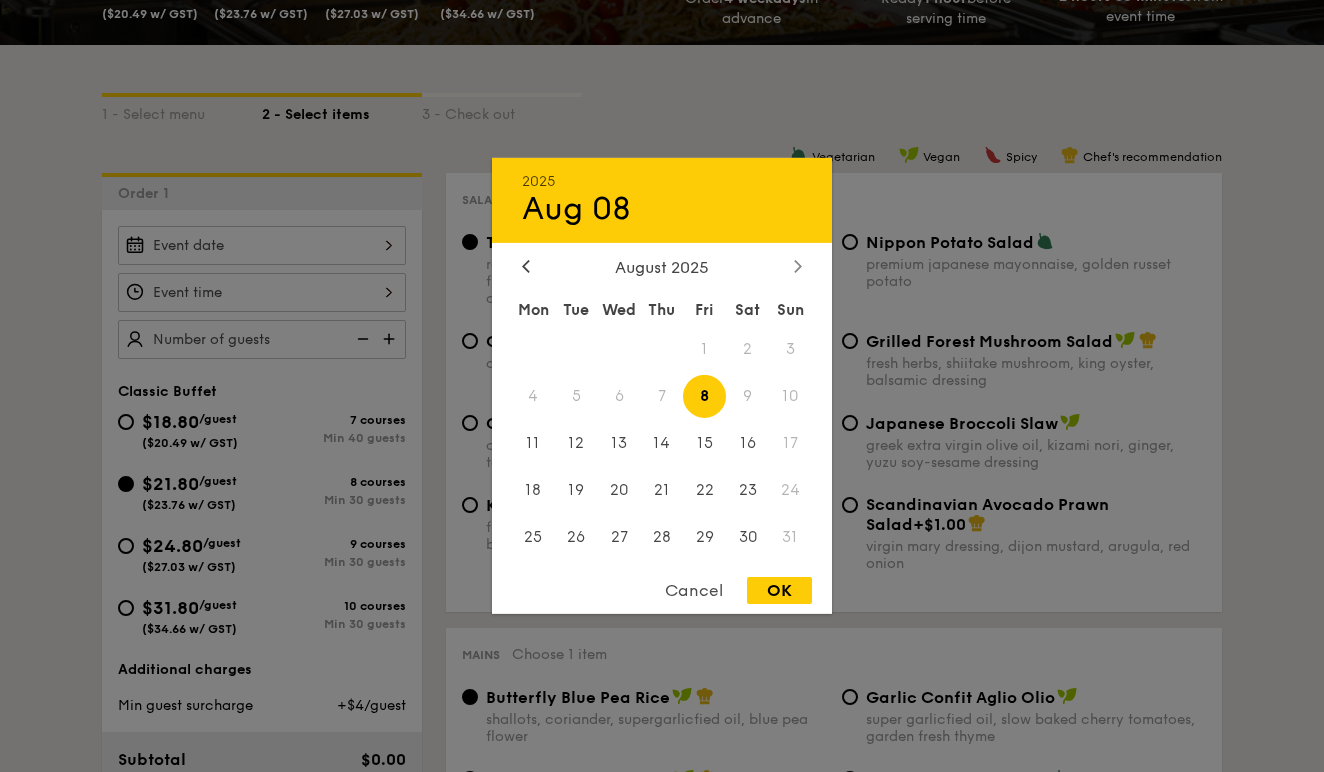 click 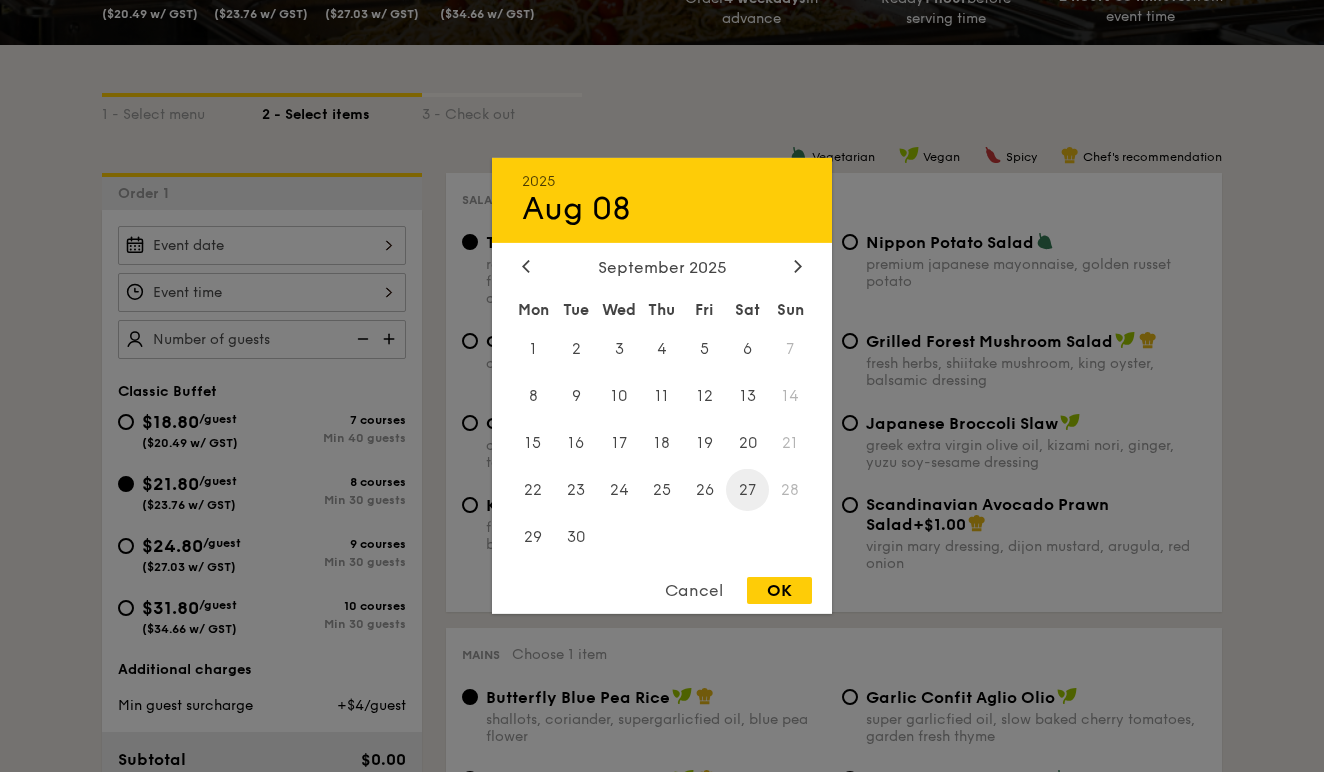 click on "27" at bounding box center (747, 489) 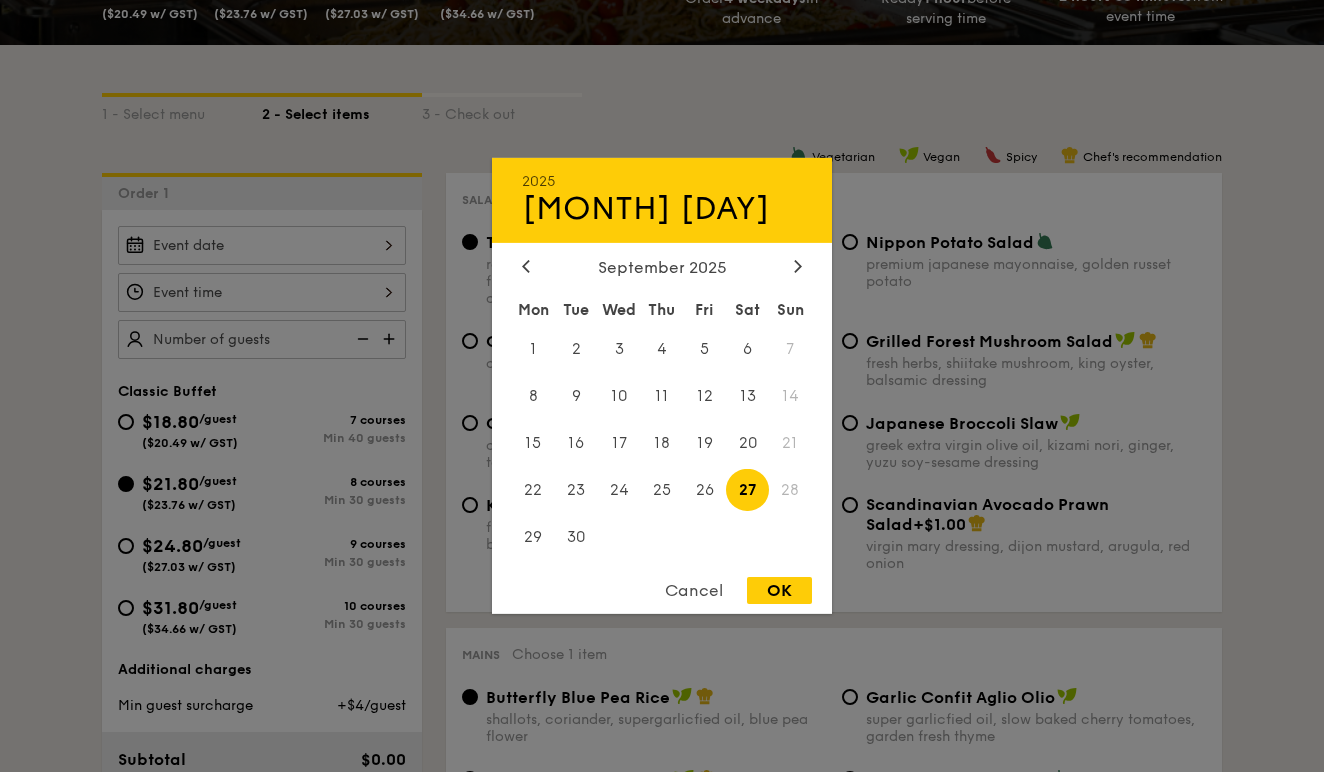 click on "OK" at bounding box center [779, 590] 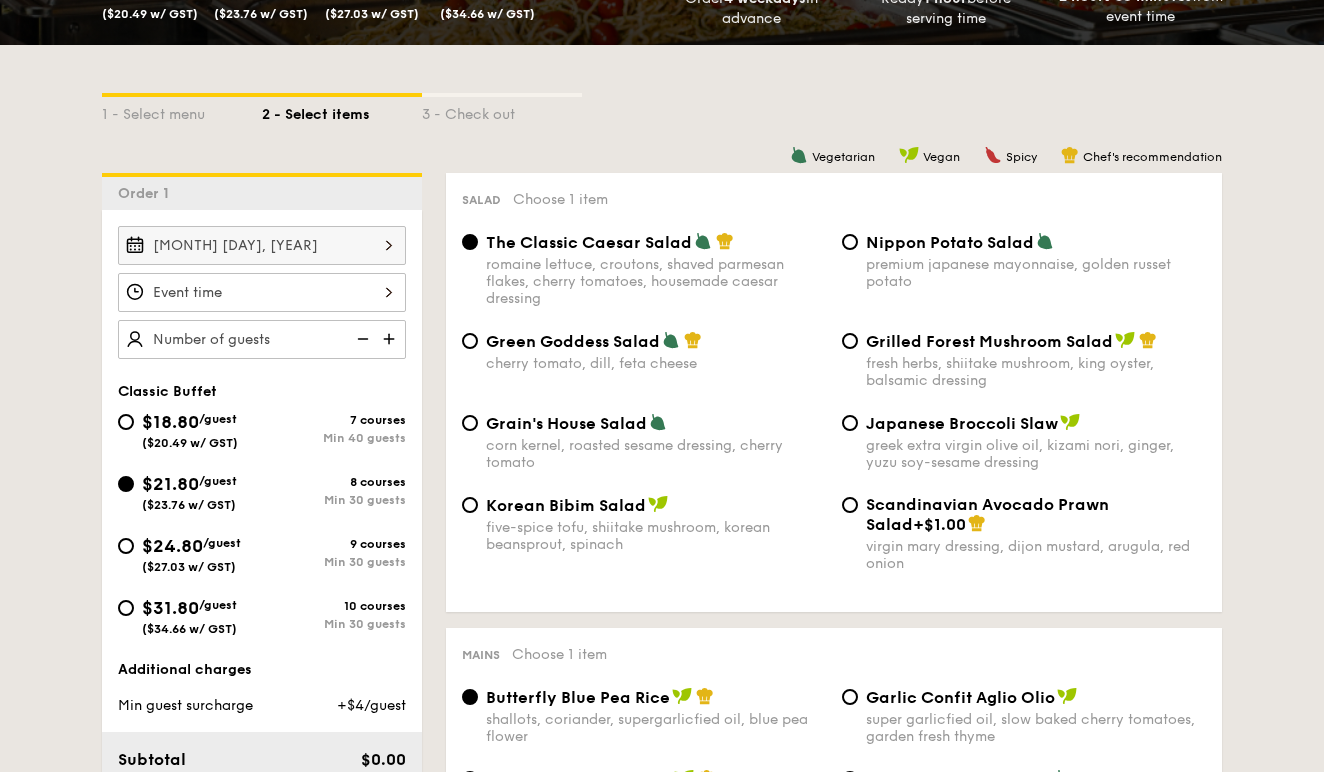 click on "[MONTH] [DAY], [YEAR]" at bounding box center (262, 292) 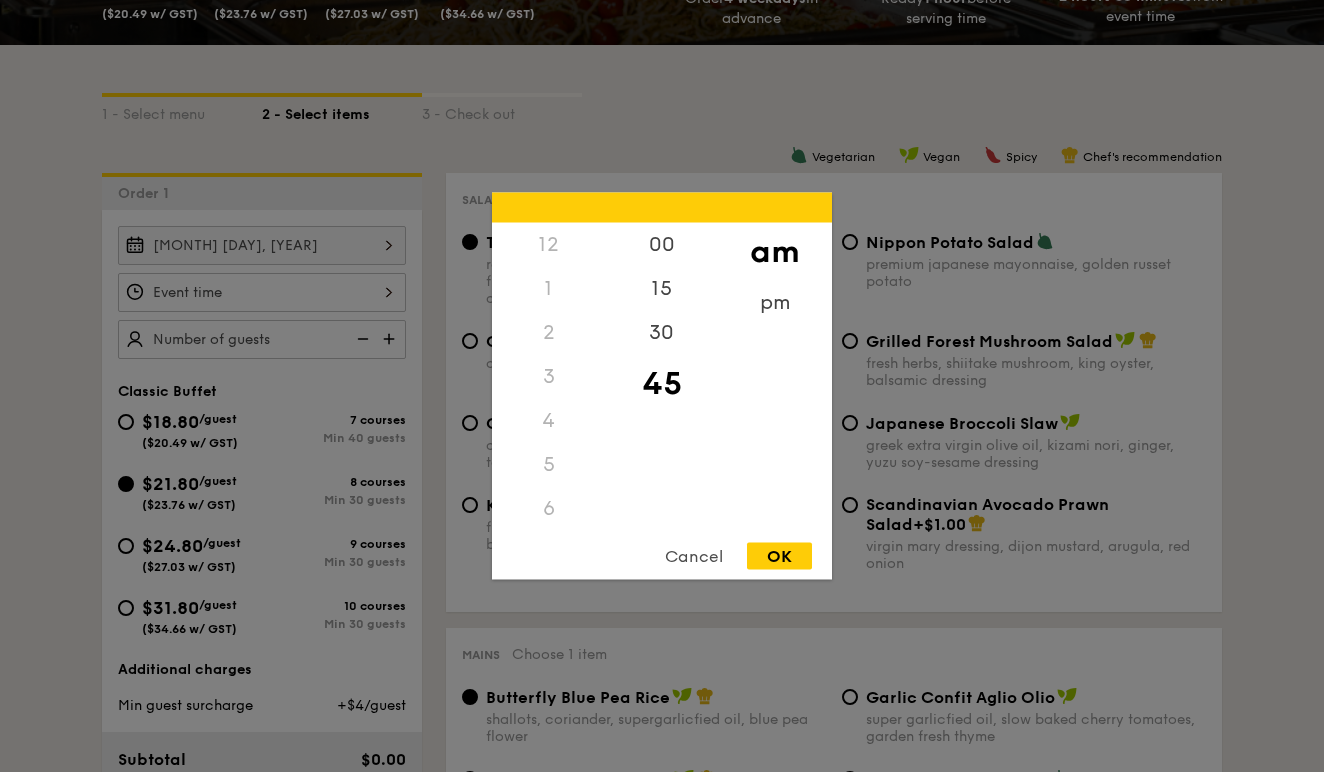 scroll, scrollTop: -1, scrollLeft: 0, axis: vertical 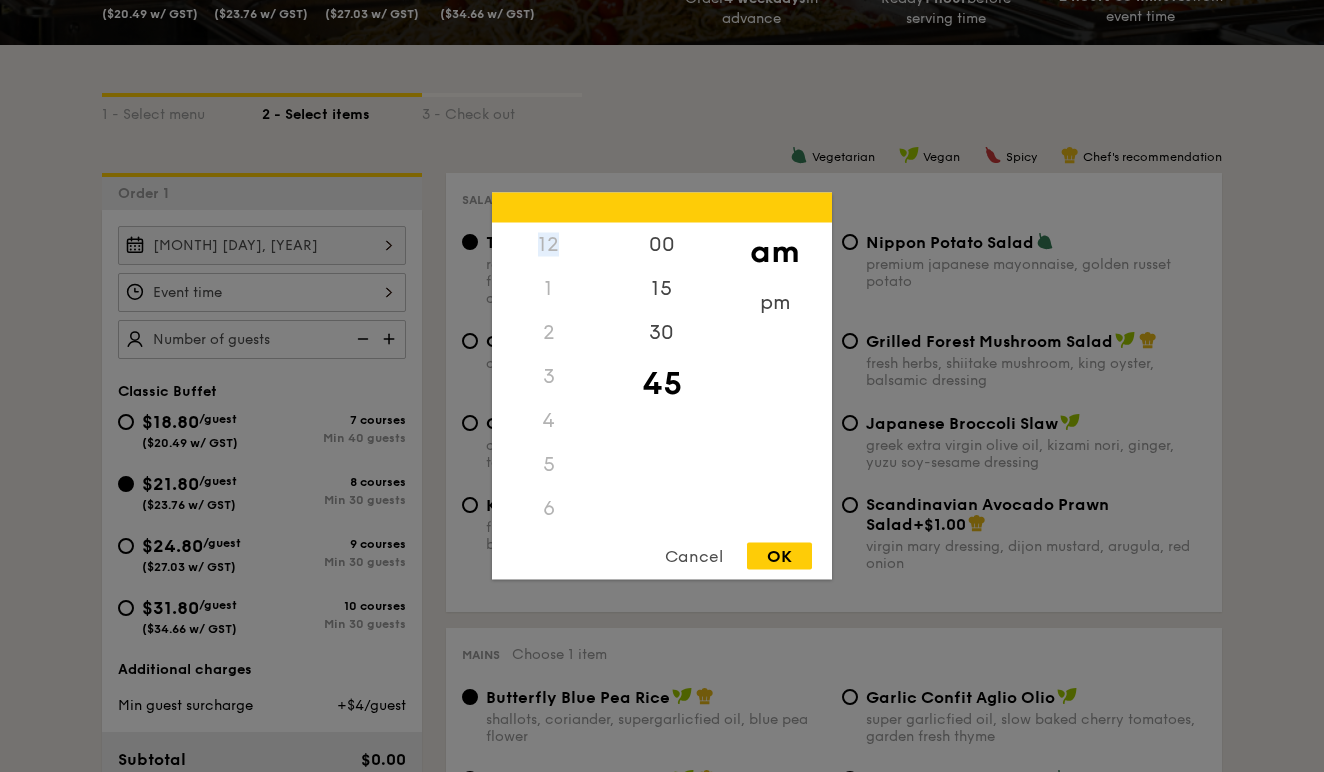 click on "12" at bounding box center [548, 245] 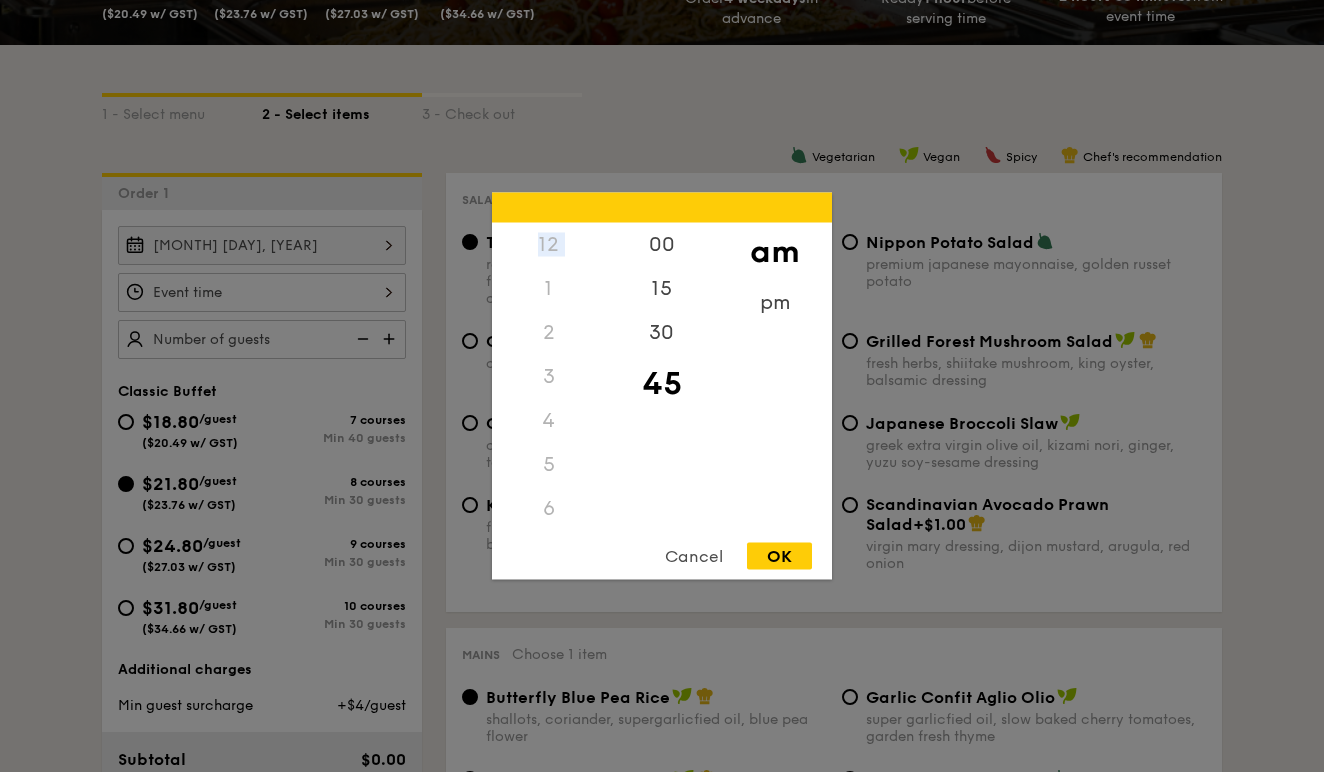 click on "12" at bounding box center [548, 245] 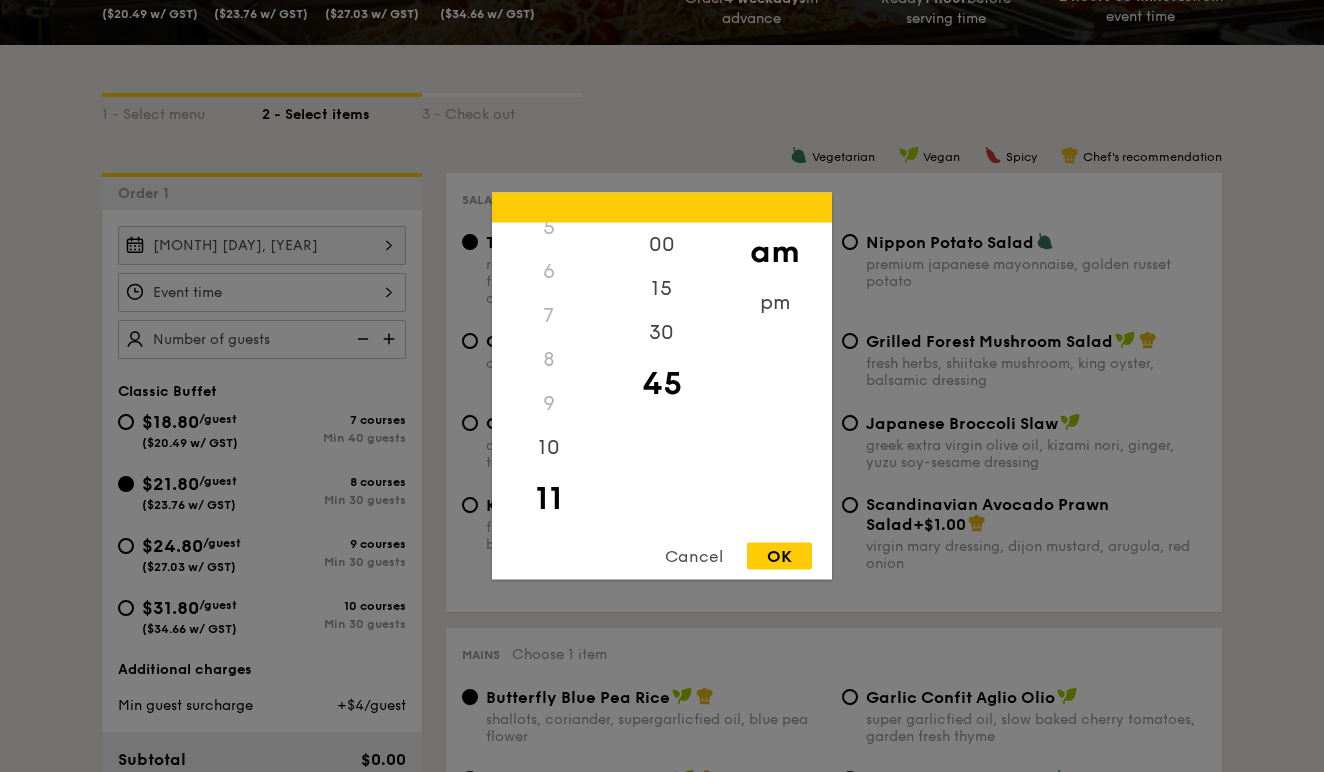 click on "8" at bounding box center (548, 360) 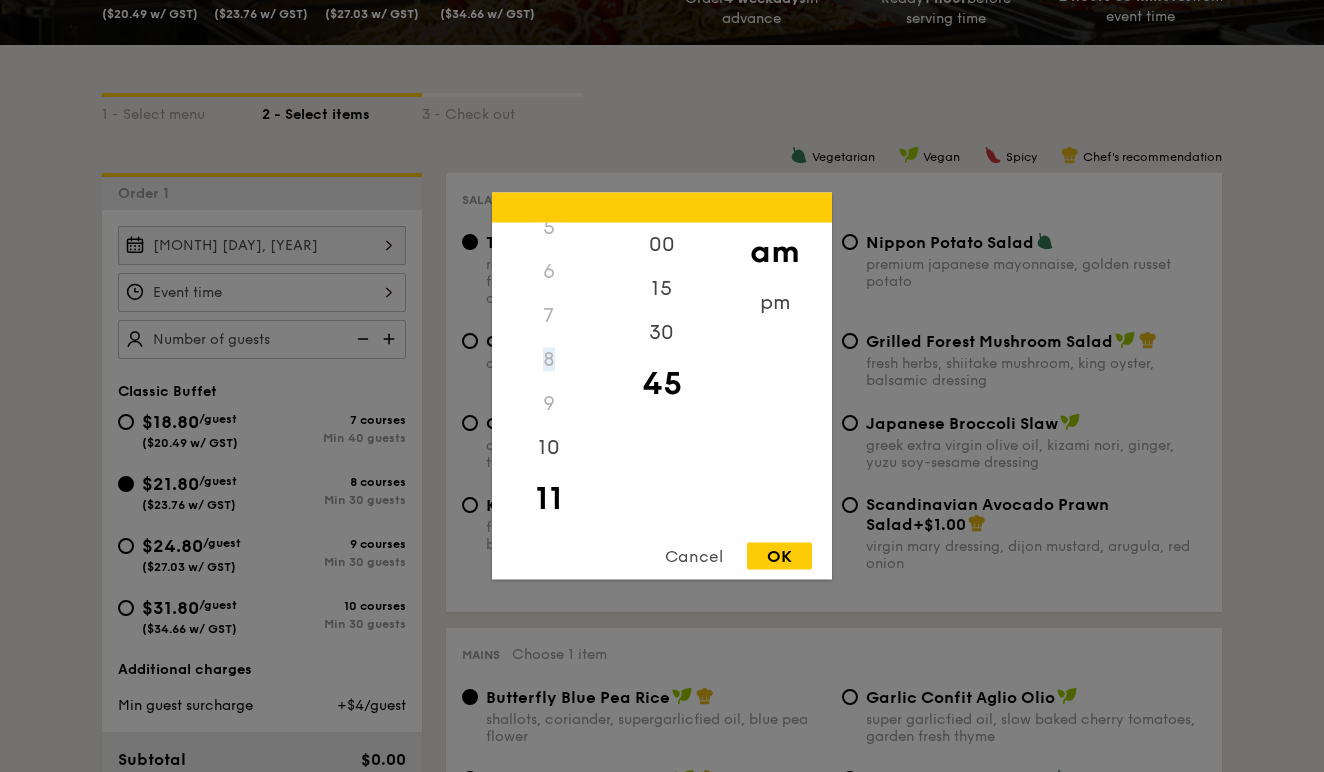 click on "8" at bounding box center [548, 360] 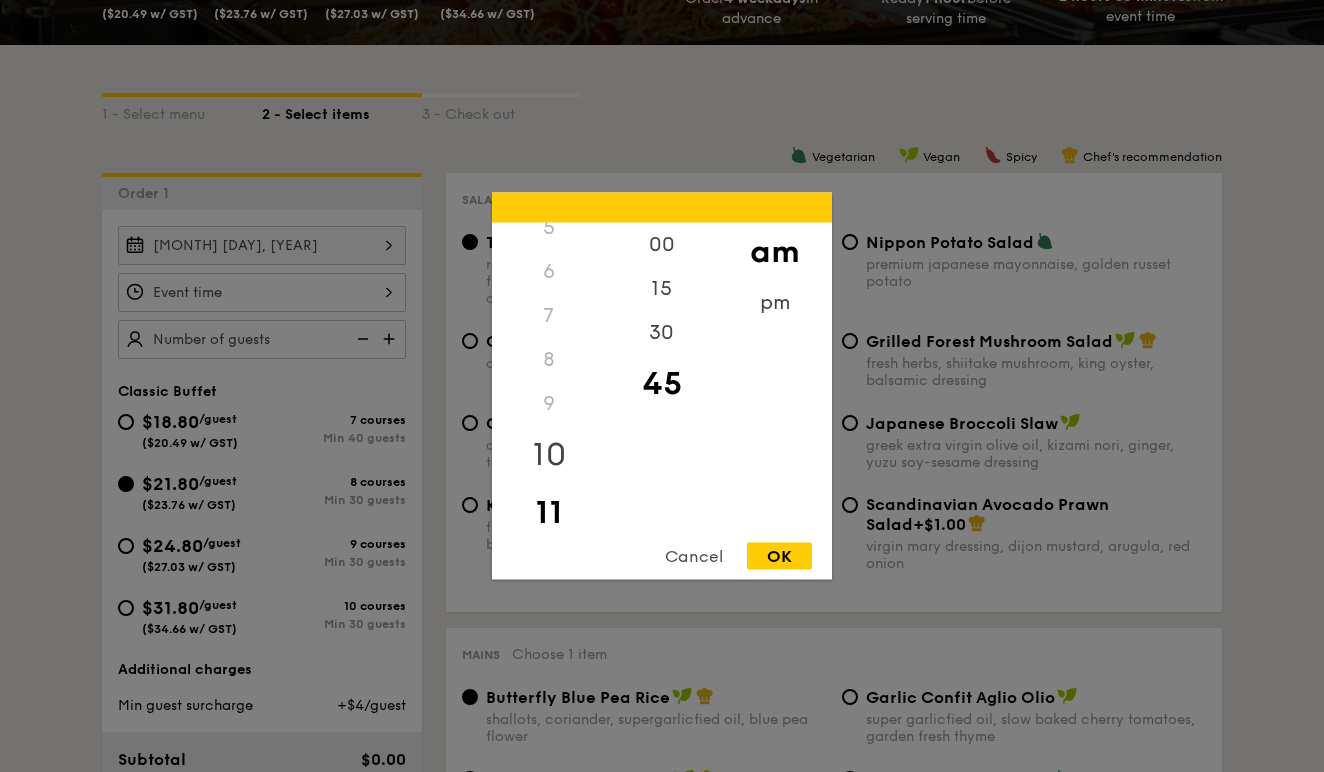 click on "10" at bounding box center [548, 455] 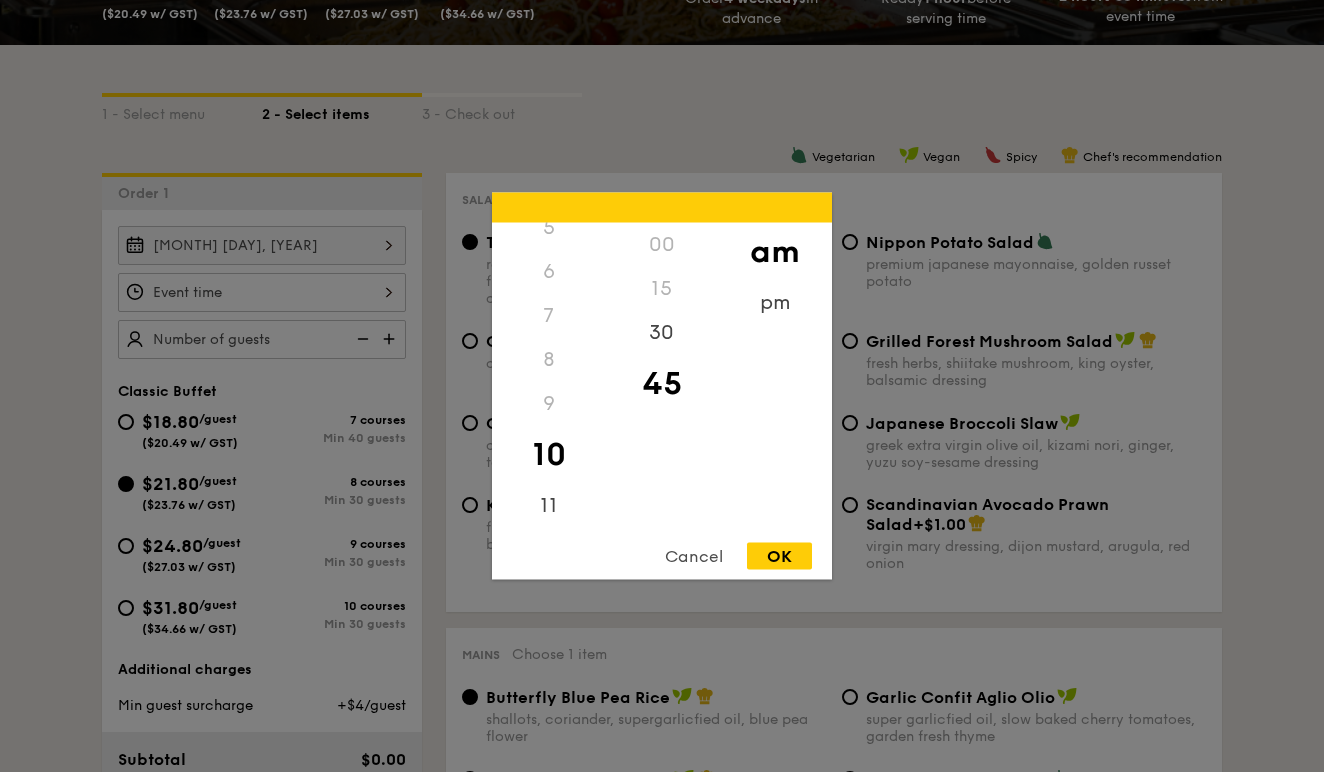 click on "7" at bounding box center [548, 316] 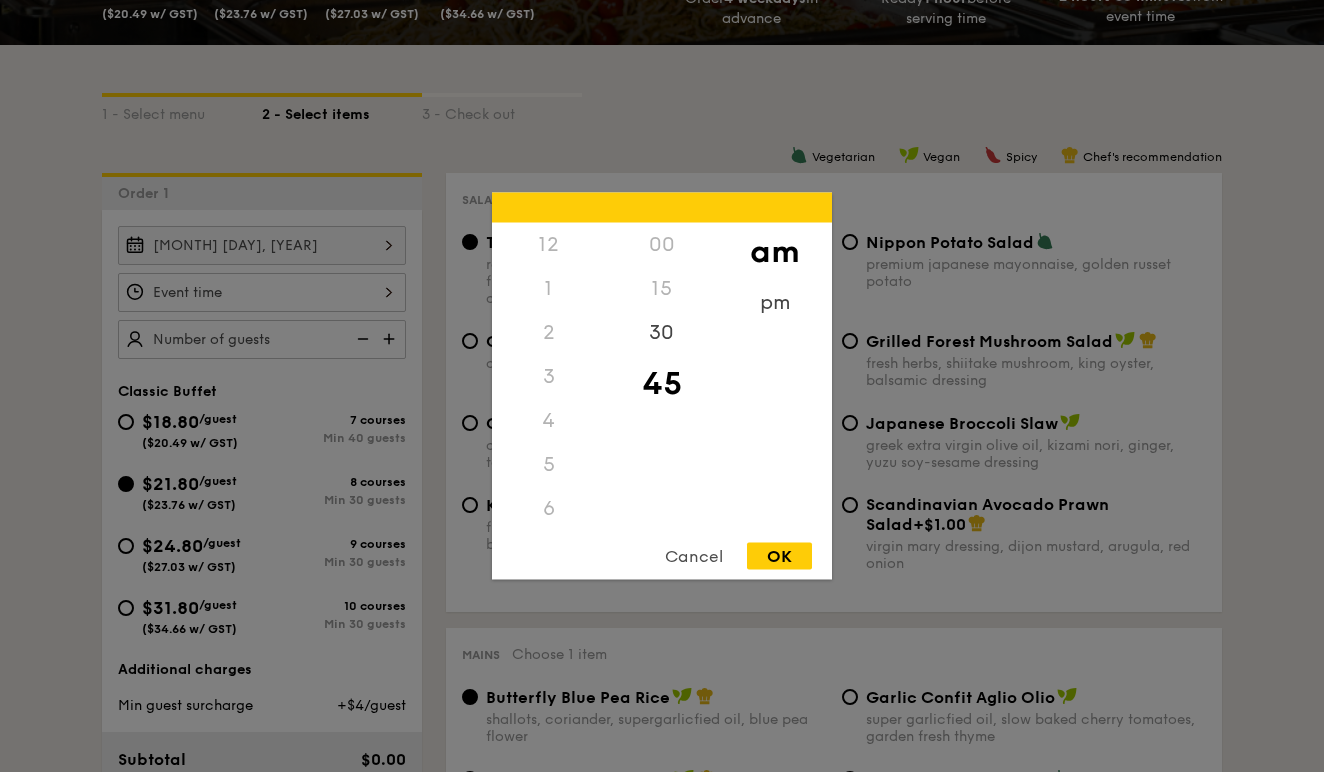 scroll, scrollTop: -1, scrollLeft: 0, axis: vertical 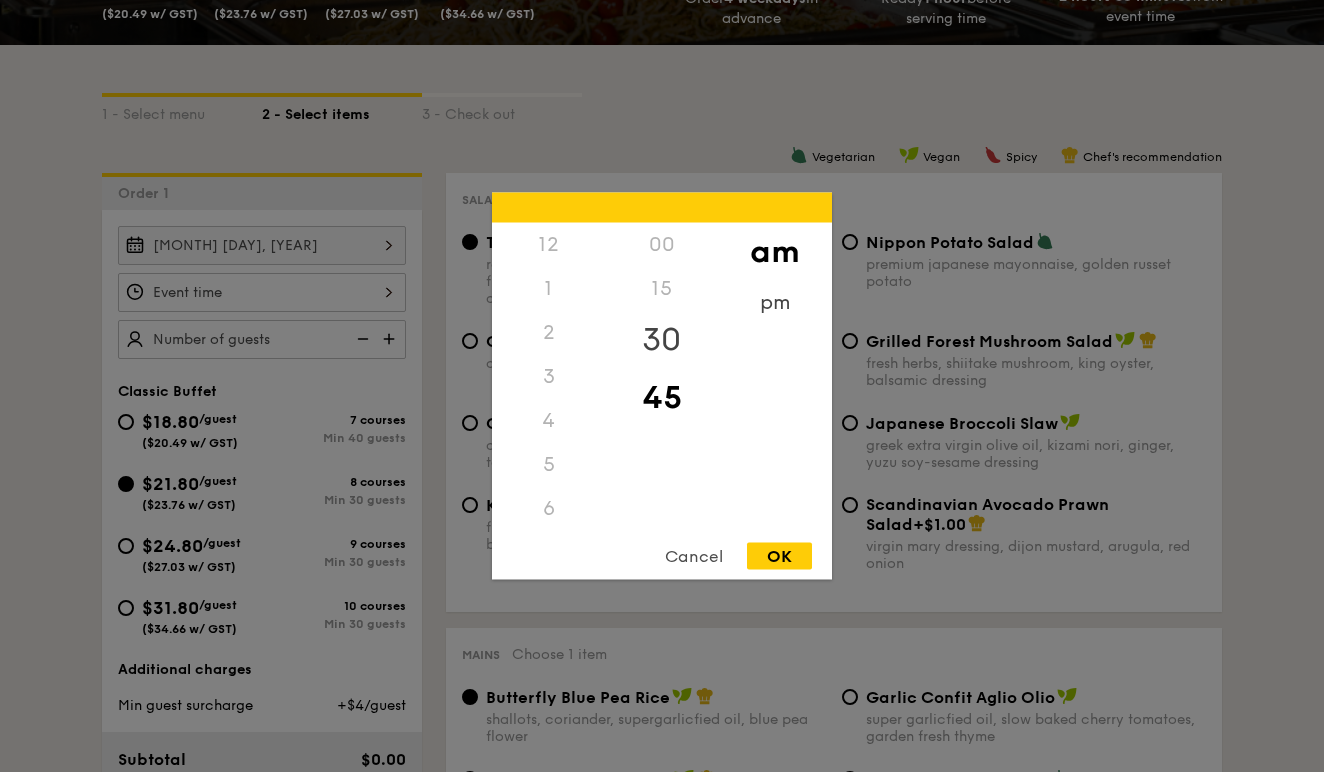 click on "30" at bounding box center (661, 340) 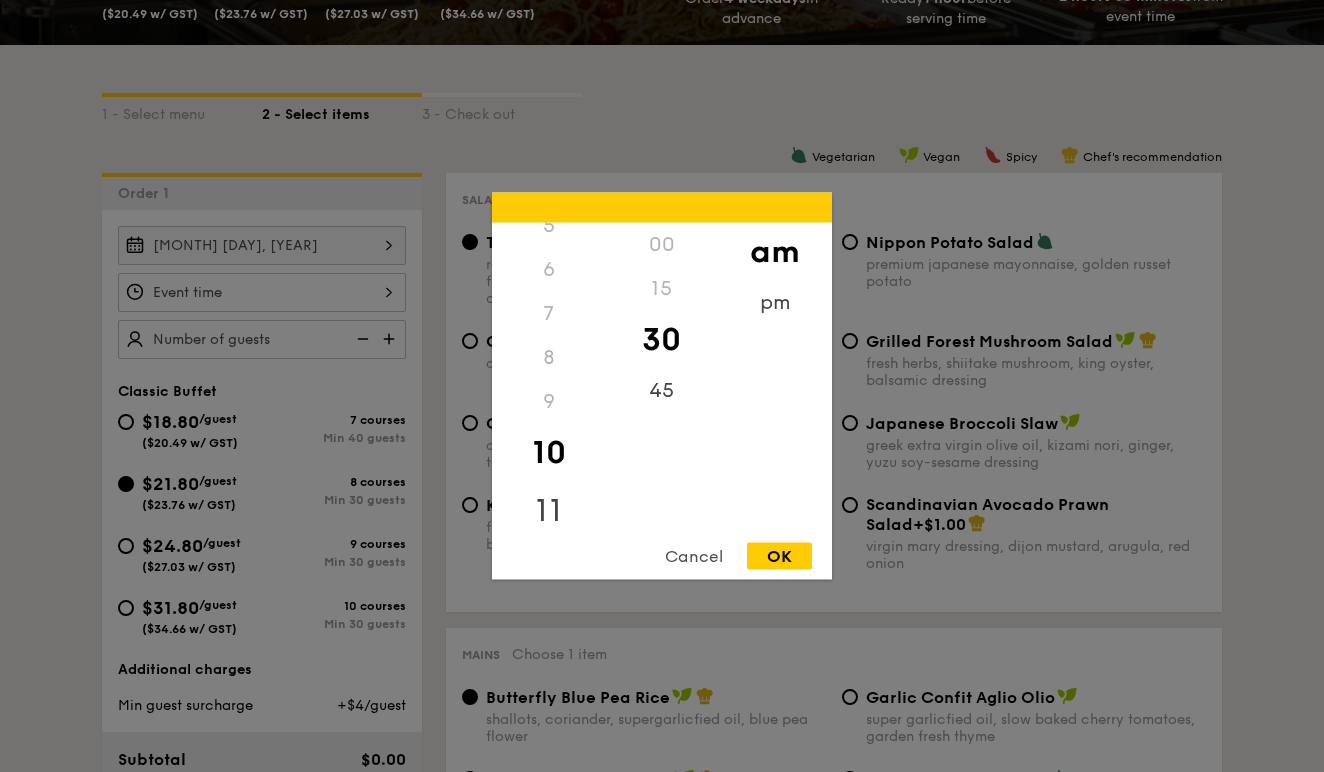 scroll, scrollTop: 240, scrollLeft: 0, axis: vertical 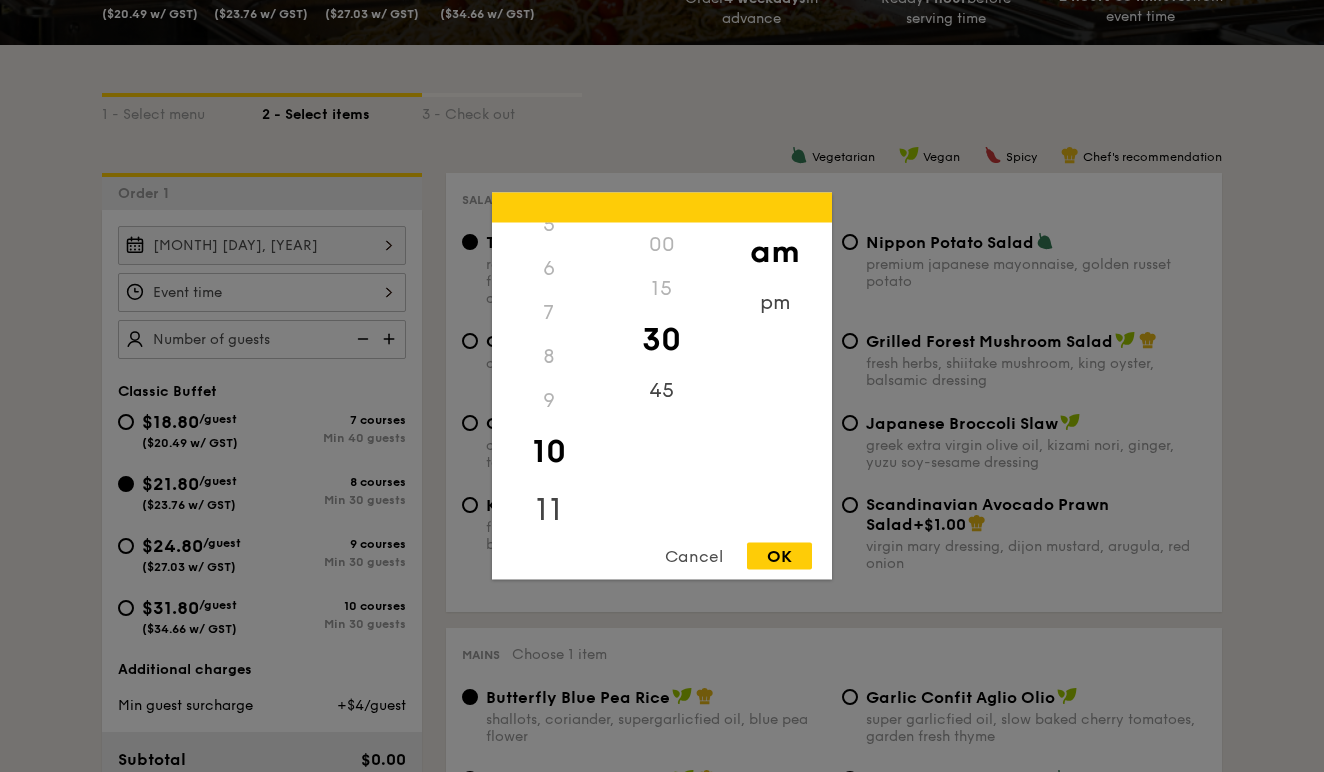 click on "11" at bounding box center [548, 510] 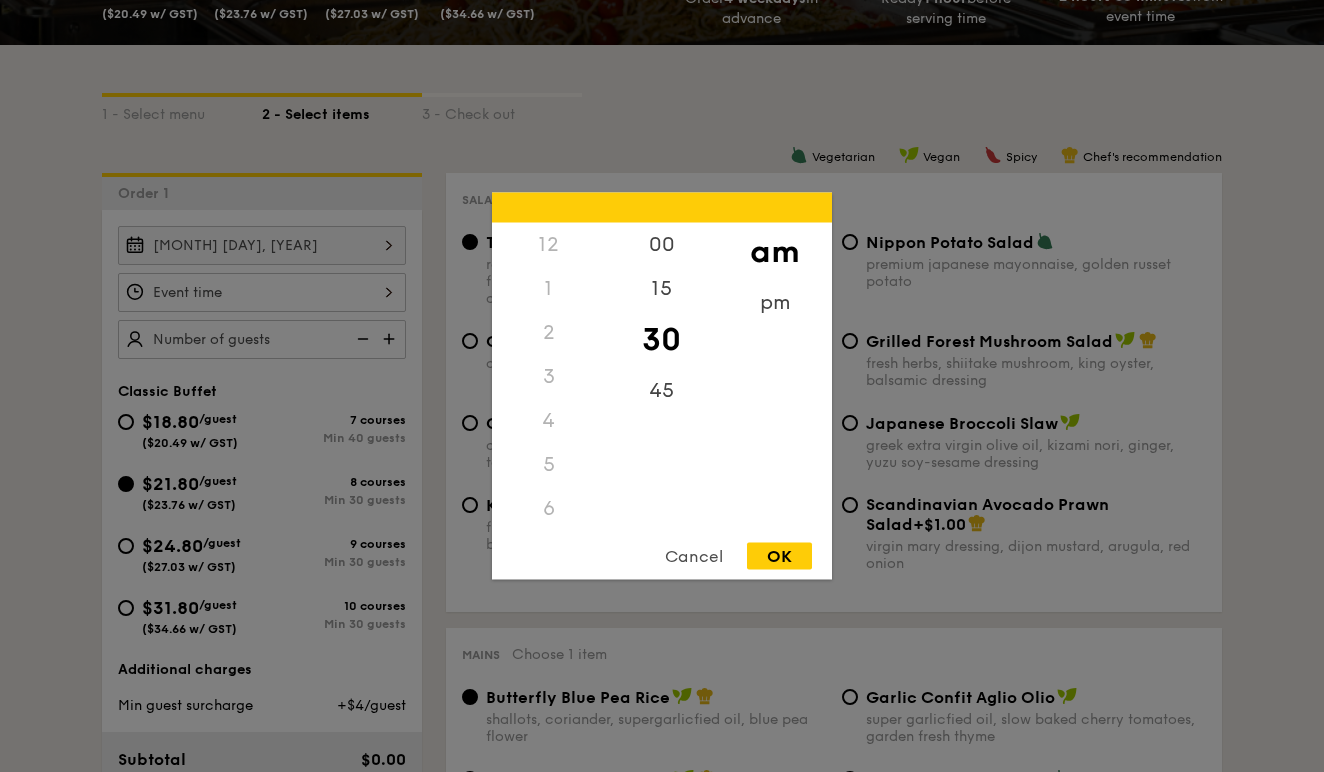 scroll, scrollTop: 0, scrollLeft: 0, axis: both 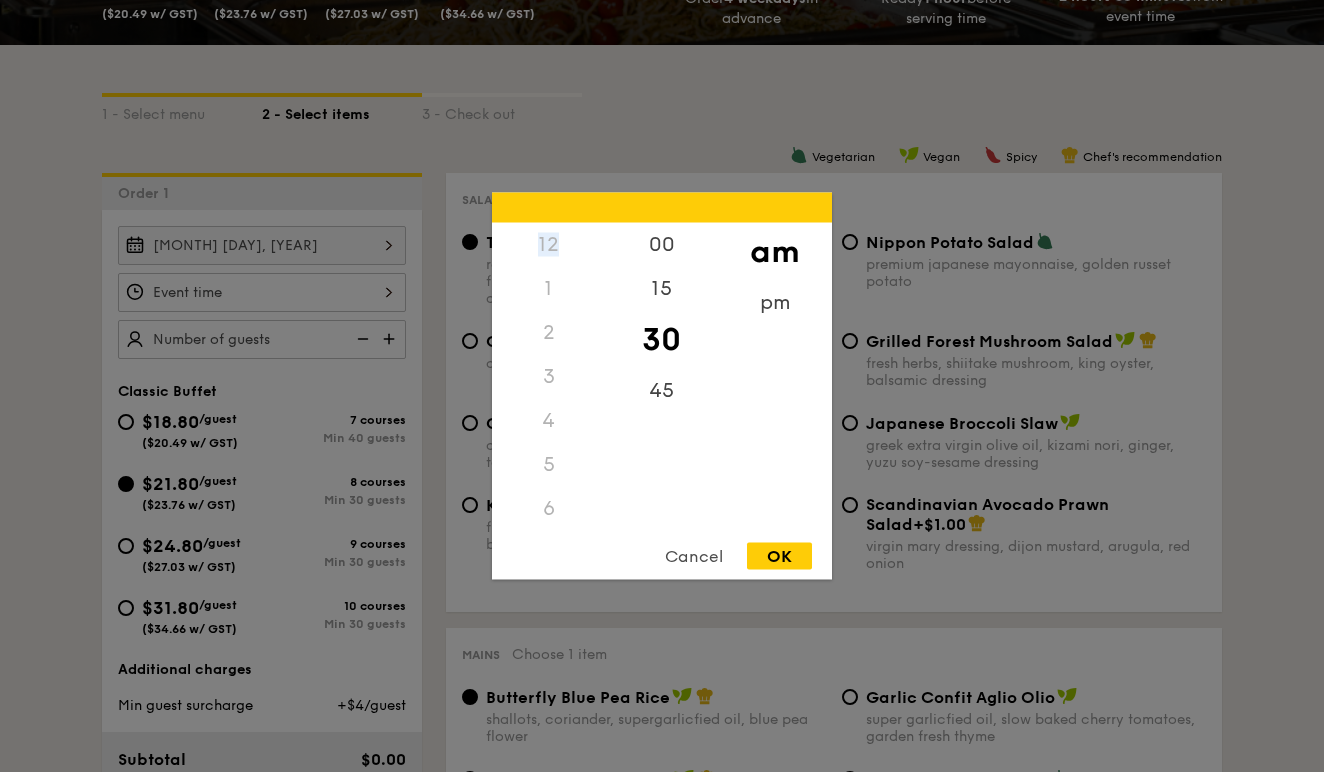 click on "12" at bounding box center [548, 245] 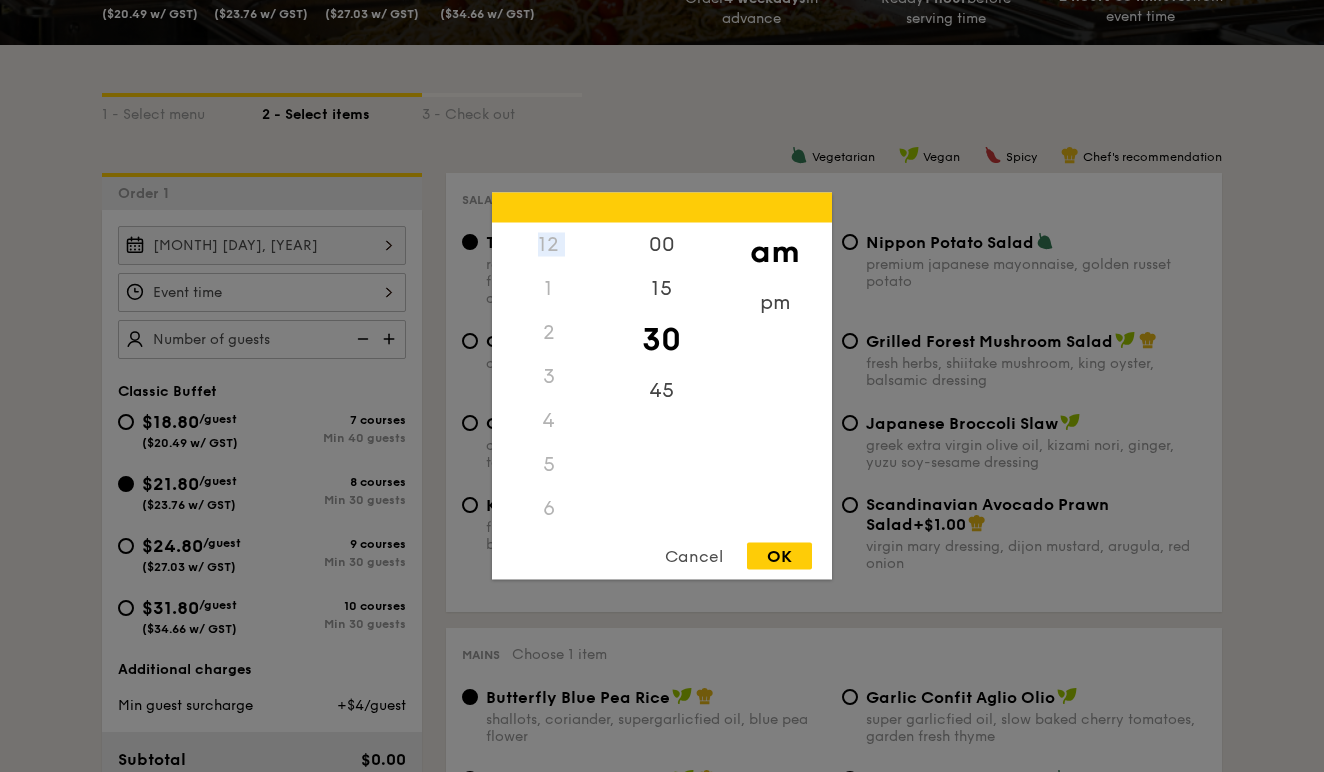 click on "12" at bounding box center [548, 245] 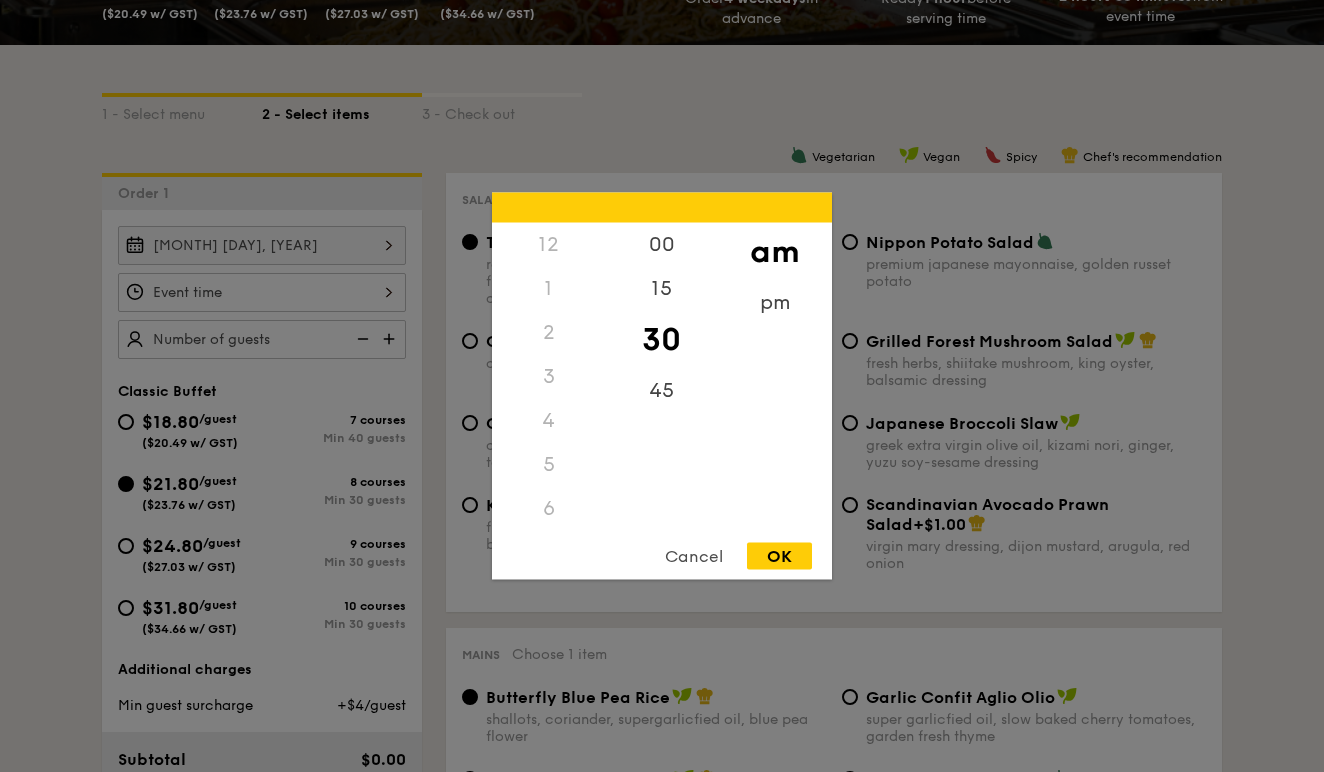 click on "12 1 2 3 4 5 6 7 8 9 10 11   00 15 30 45   am   pm   Cancel   OK" at bounding box center [662, 386] 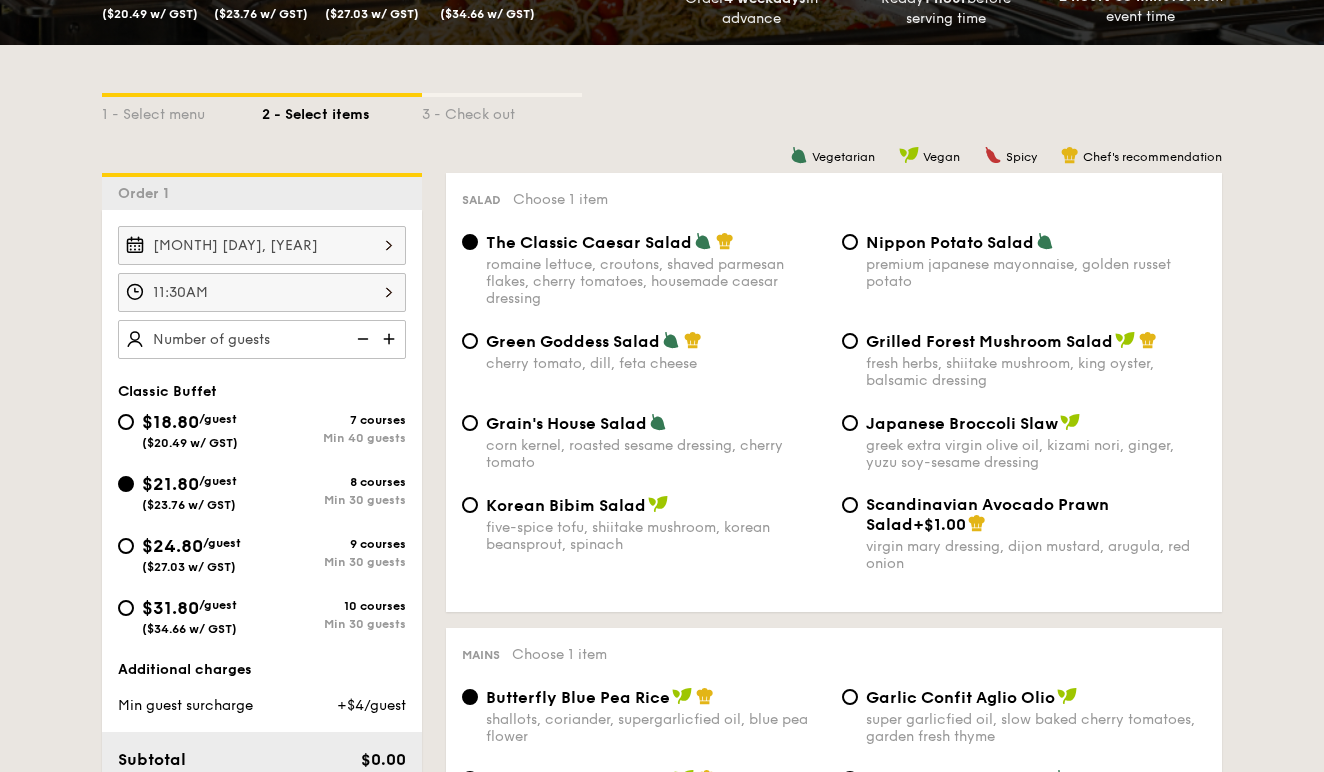 click on "[TIME]              12 1 2 3 4 5 6 7 8 9 10 11   00 15 30 45   am   pm   Cancel   OK" at bounding box center (262, 292) 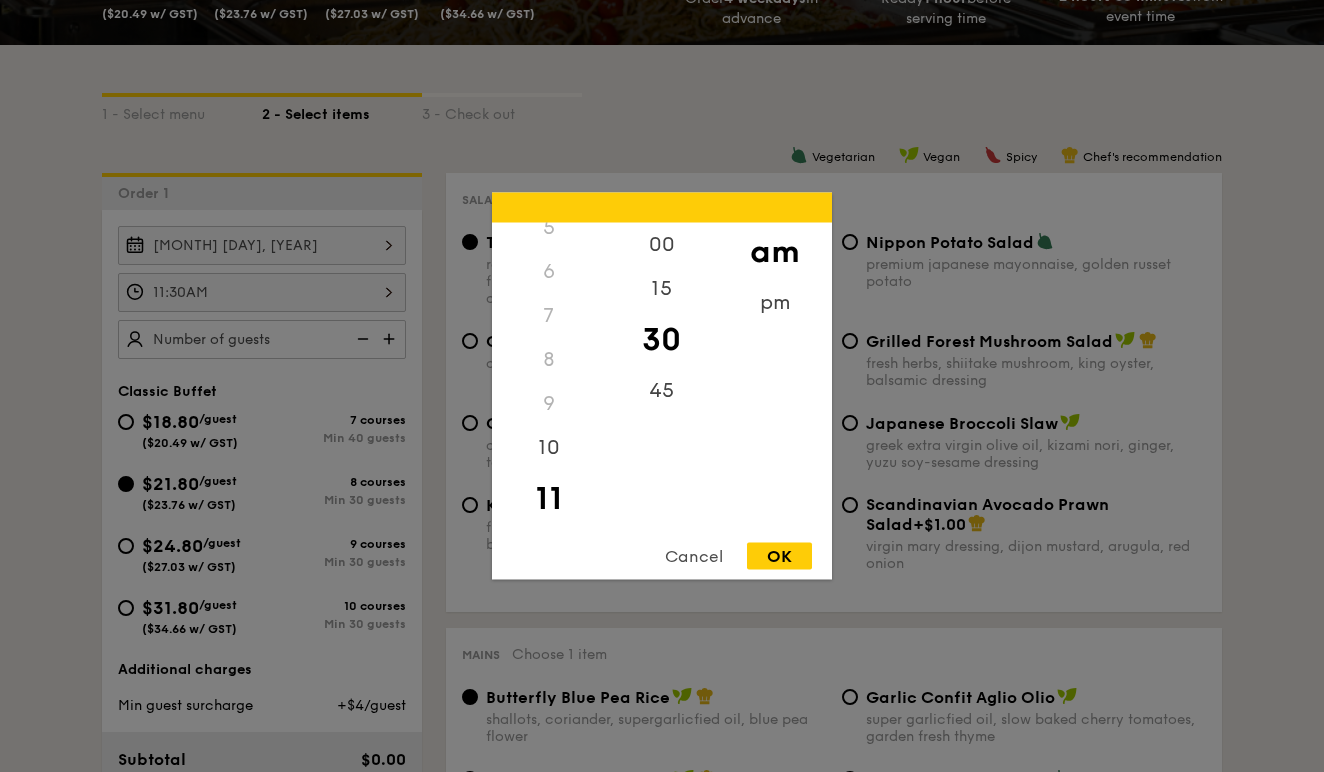 click on "9" at bounding box center [548, 404] 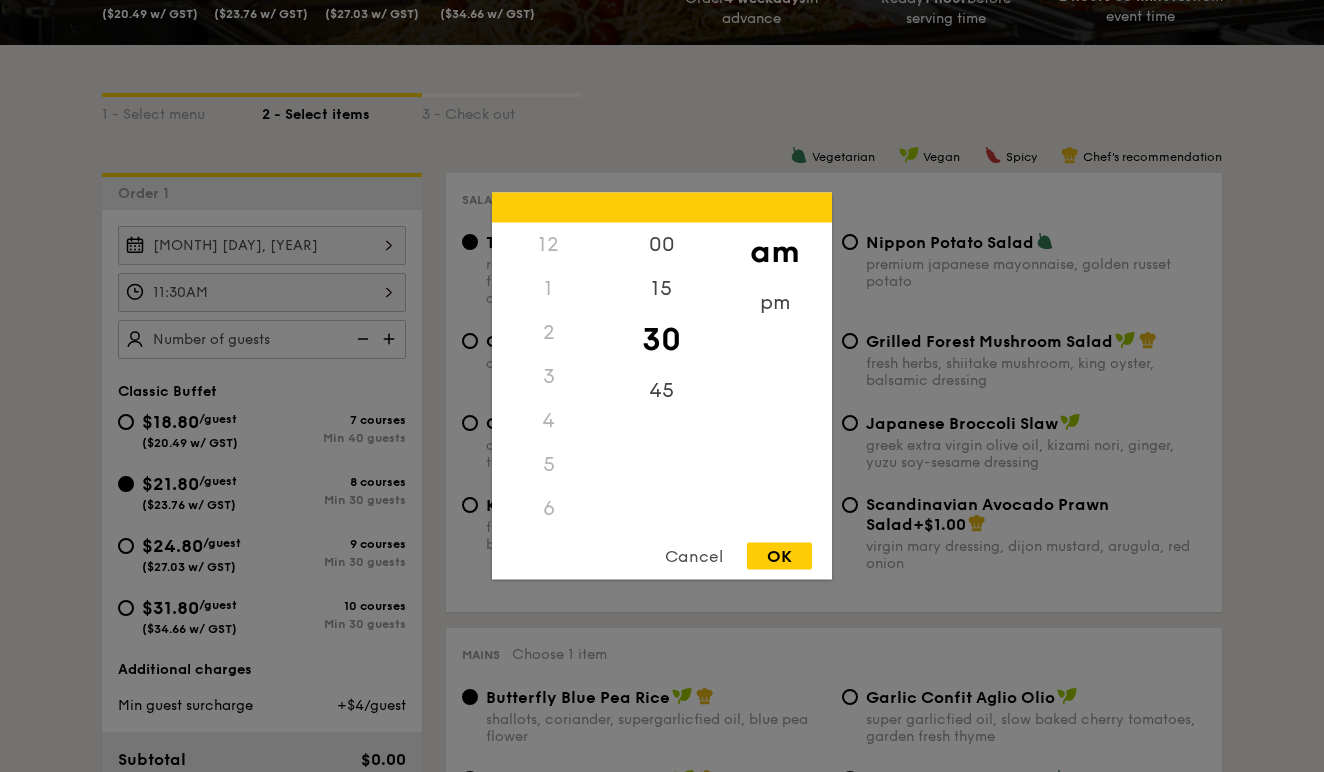 scroll, scrollTop: -2, scrollLeft: 0, axis: vertical 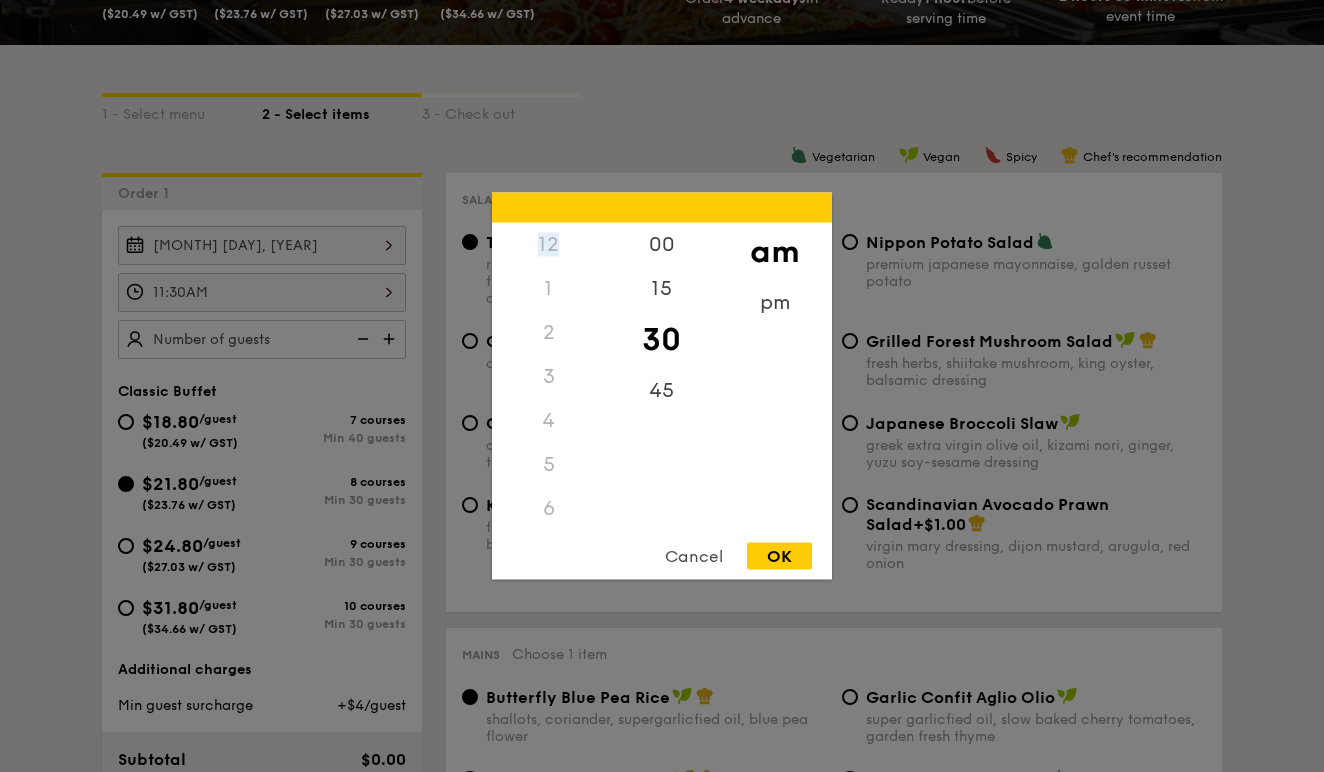 click on "12" at bounding box center [548, 245] 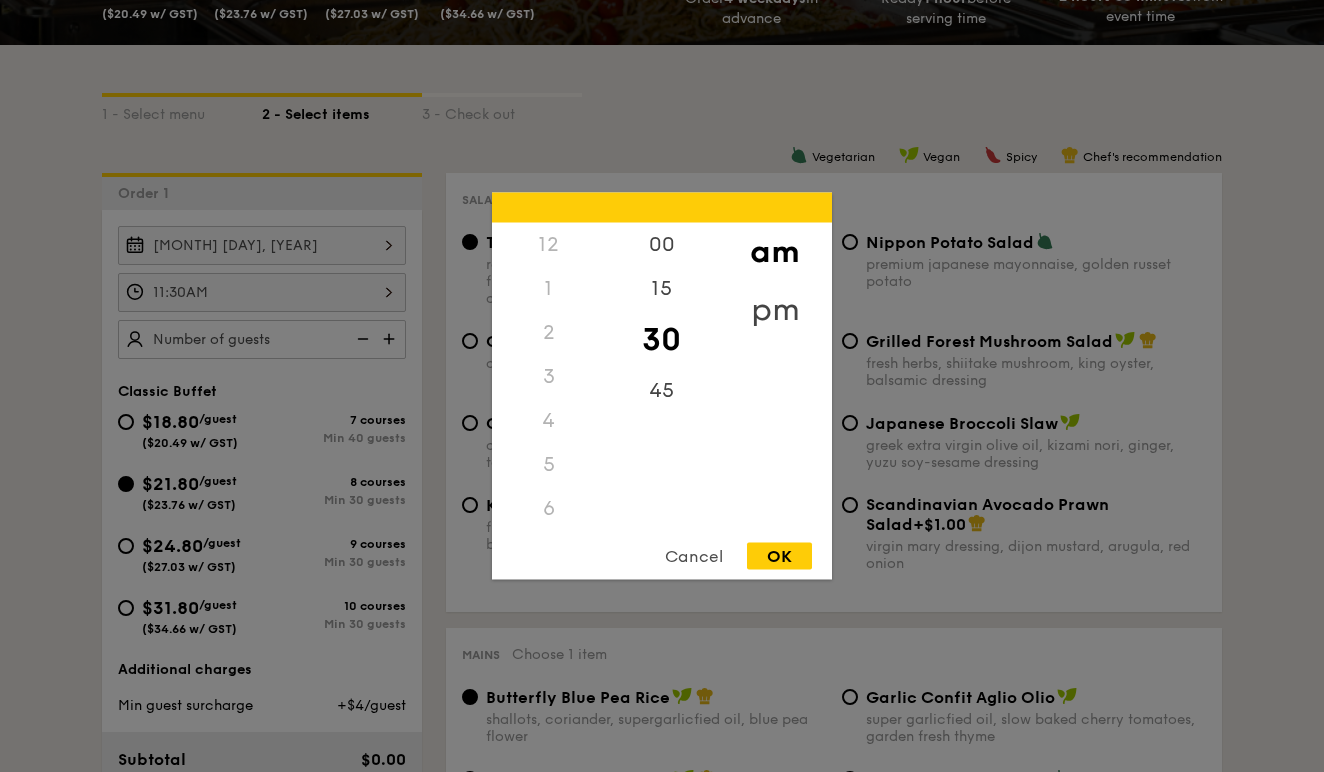 click on "pm" at bounding box center [774, 310] 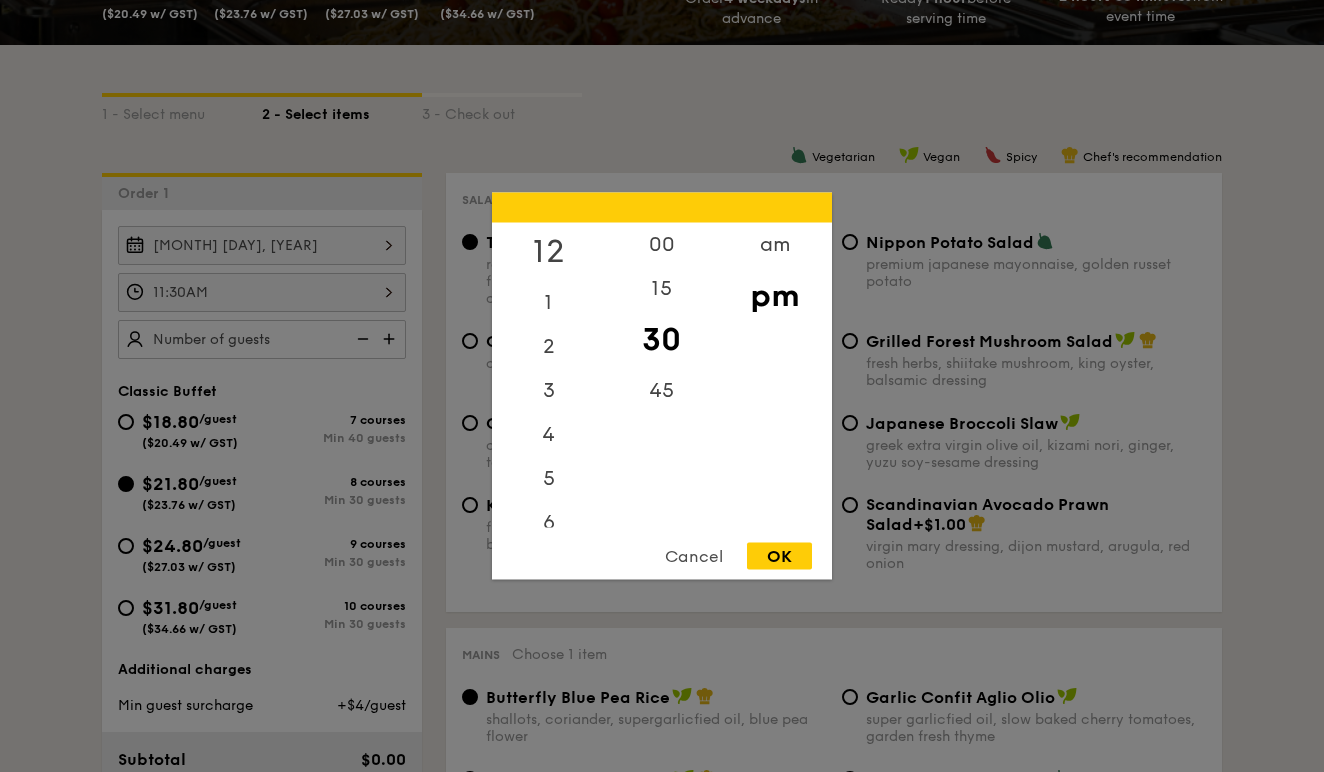 click on "12" at bounding box center (548, 252) 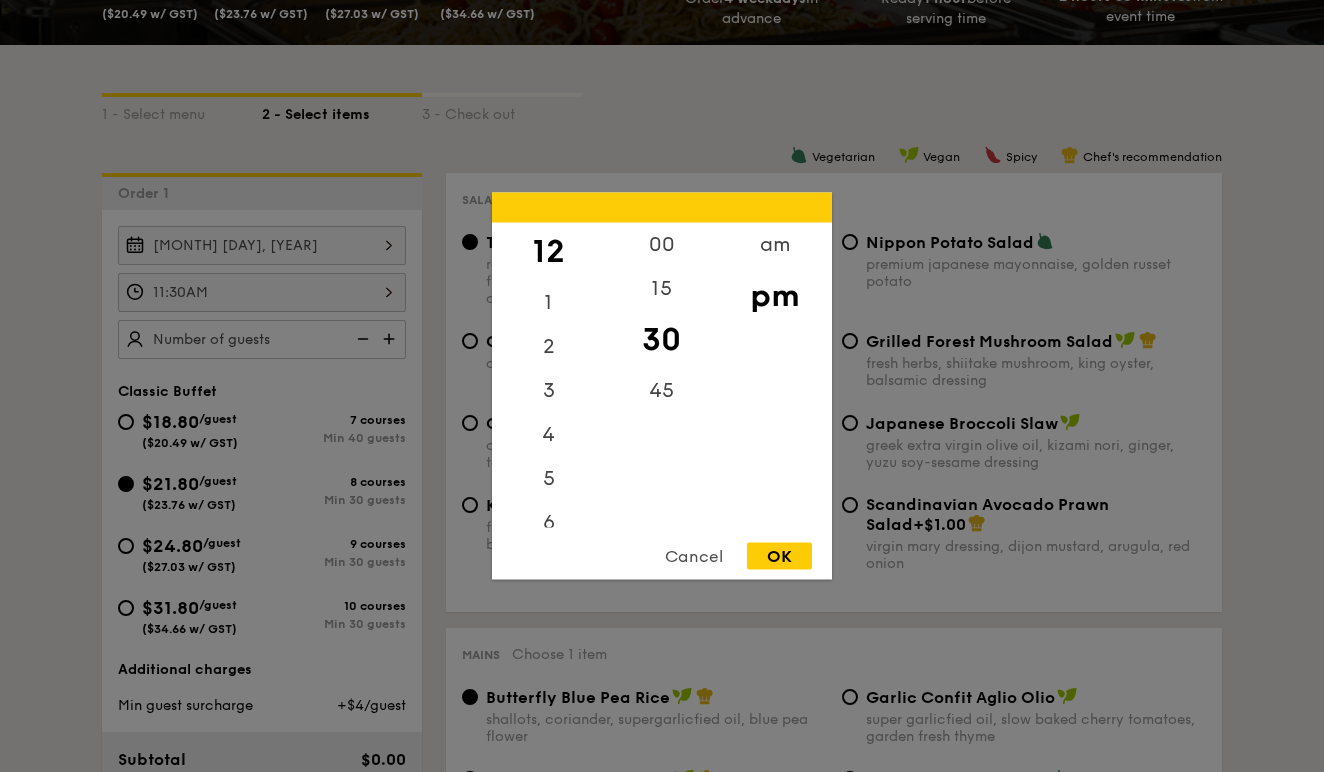 click on "OK" at bounding box center (779, 556) 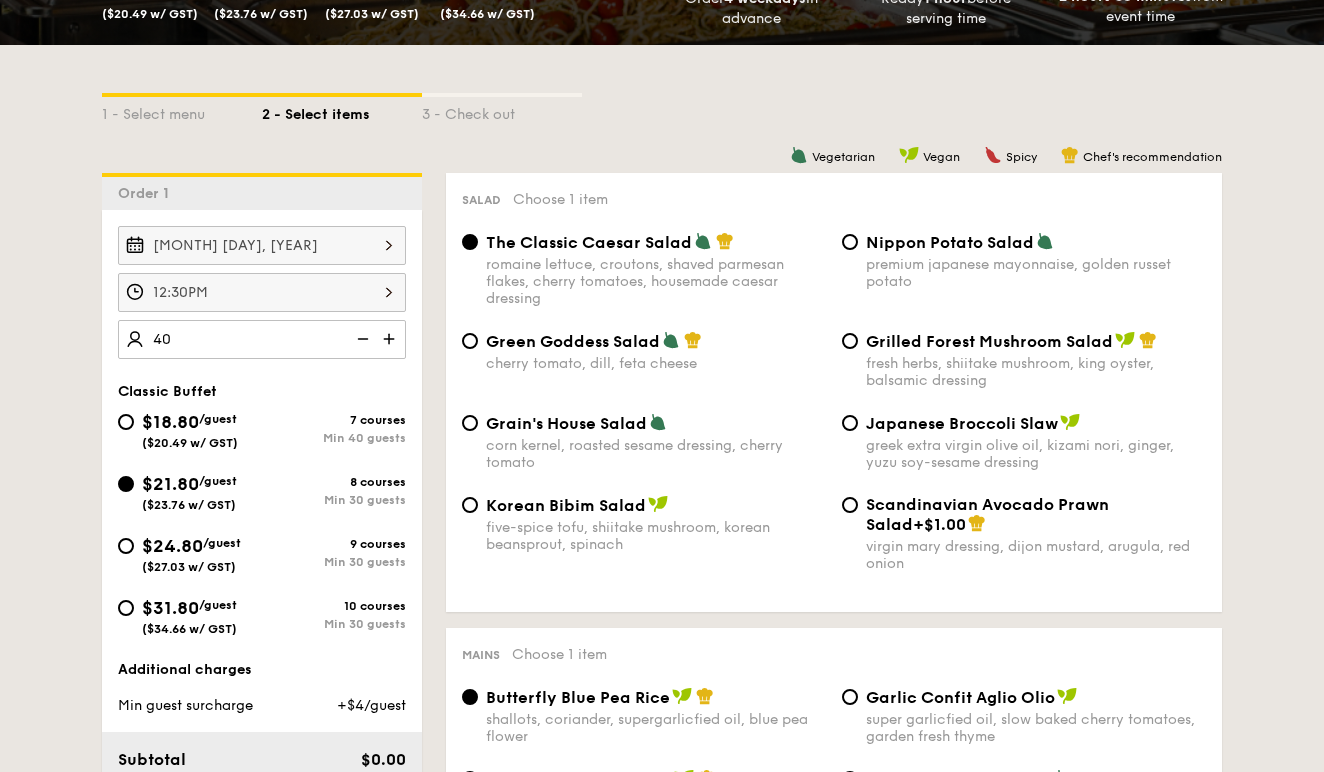 type on "40 guests" 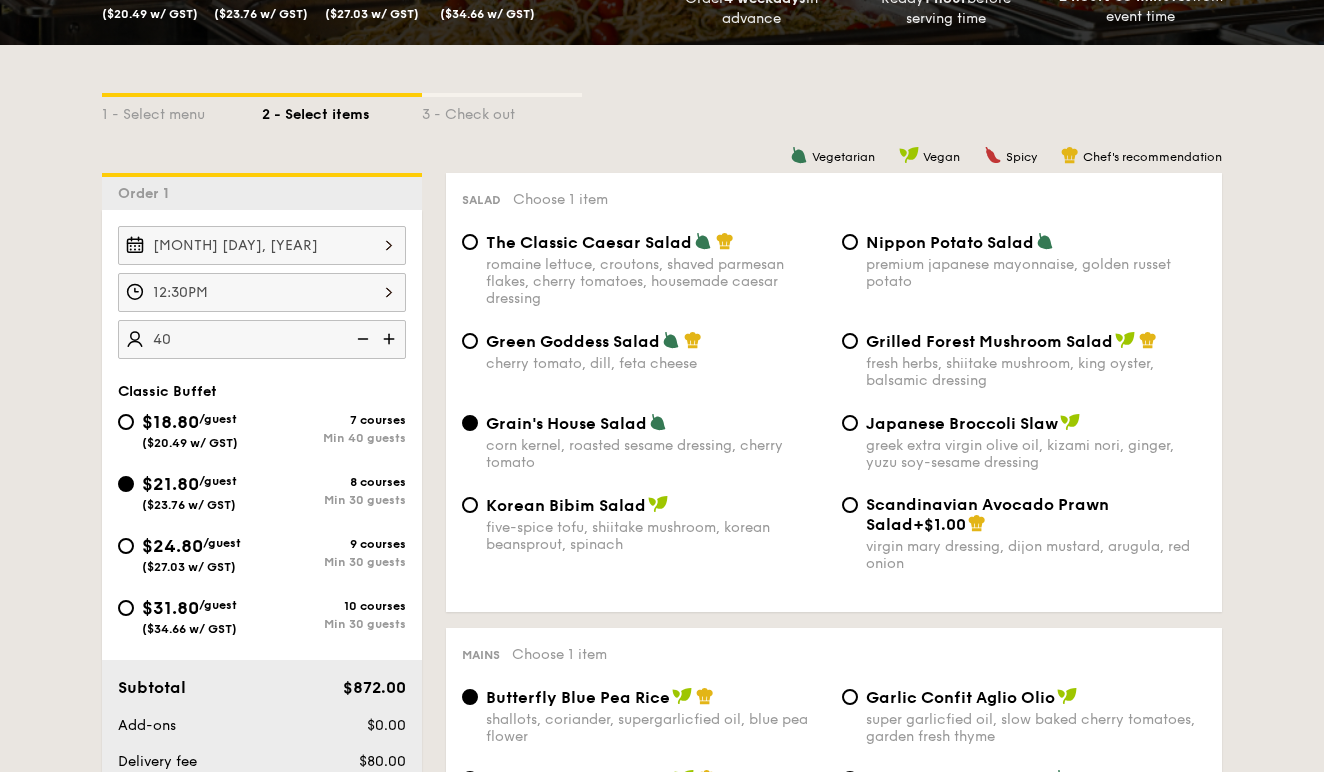 click on "Green Goddess Salad cherry tomato, dill, feta cheese Grilled Forest Mushroom Salad fresh herbs, shiitake mushroom, king oyster, balsamic dressing" at bounding box center (834, 372) 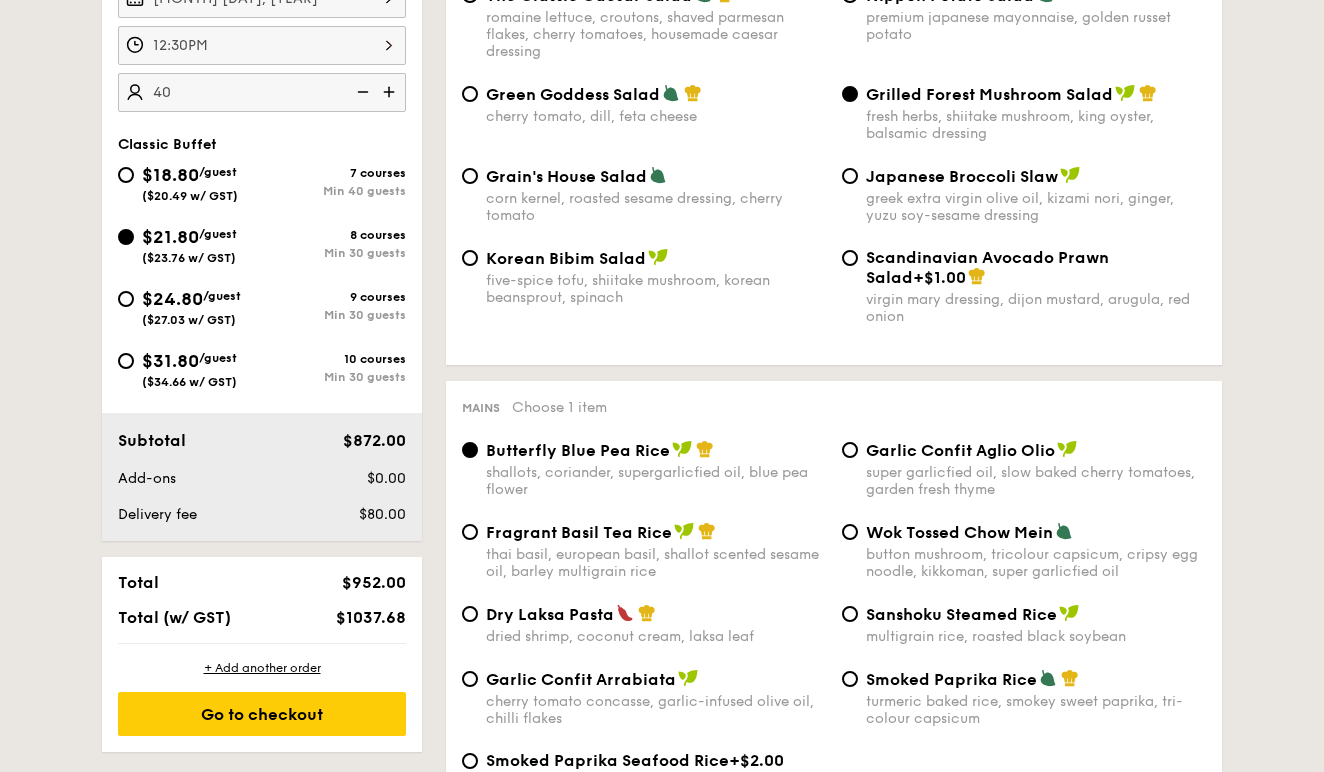 scroll, scrollTop: 696, scrollLeft: 0, axis: vertical 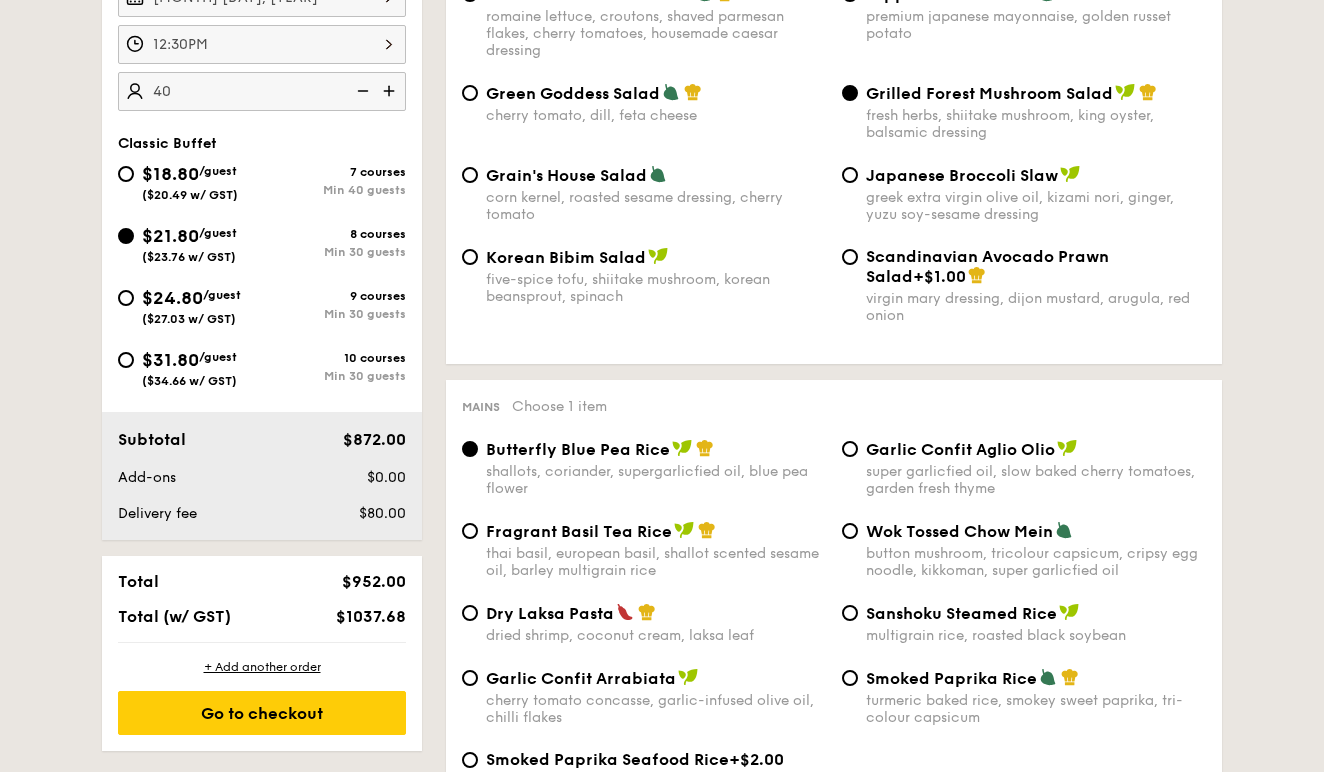 click on "Wok Tossed Chow Mein" at bounding box center [959, 531] 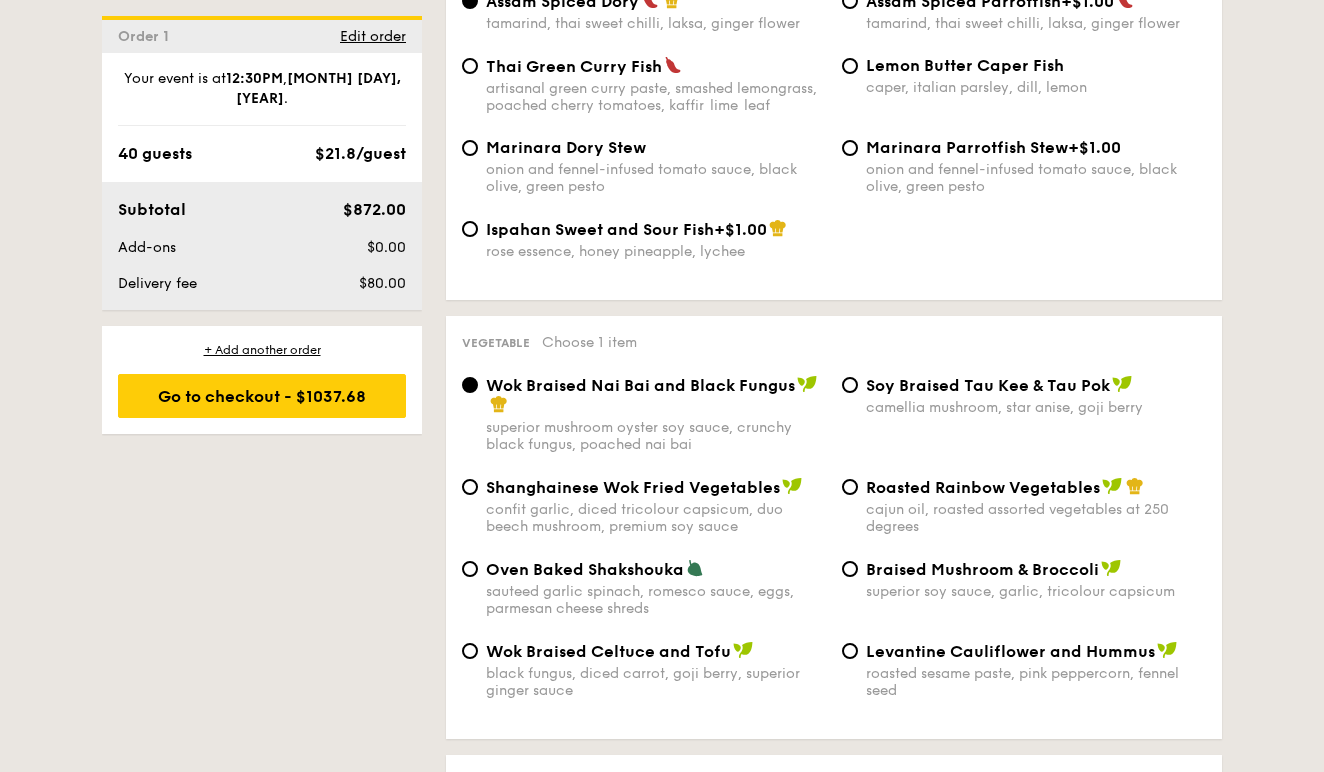scroll, scrollTop: 2326, scrollLeft: 0, axis: vertical 